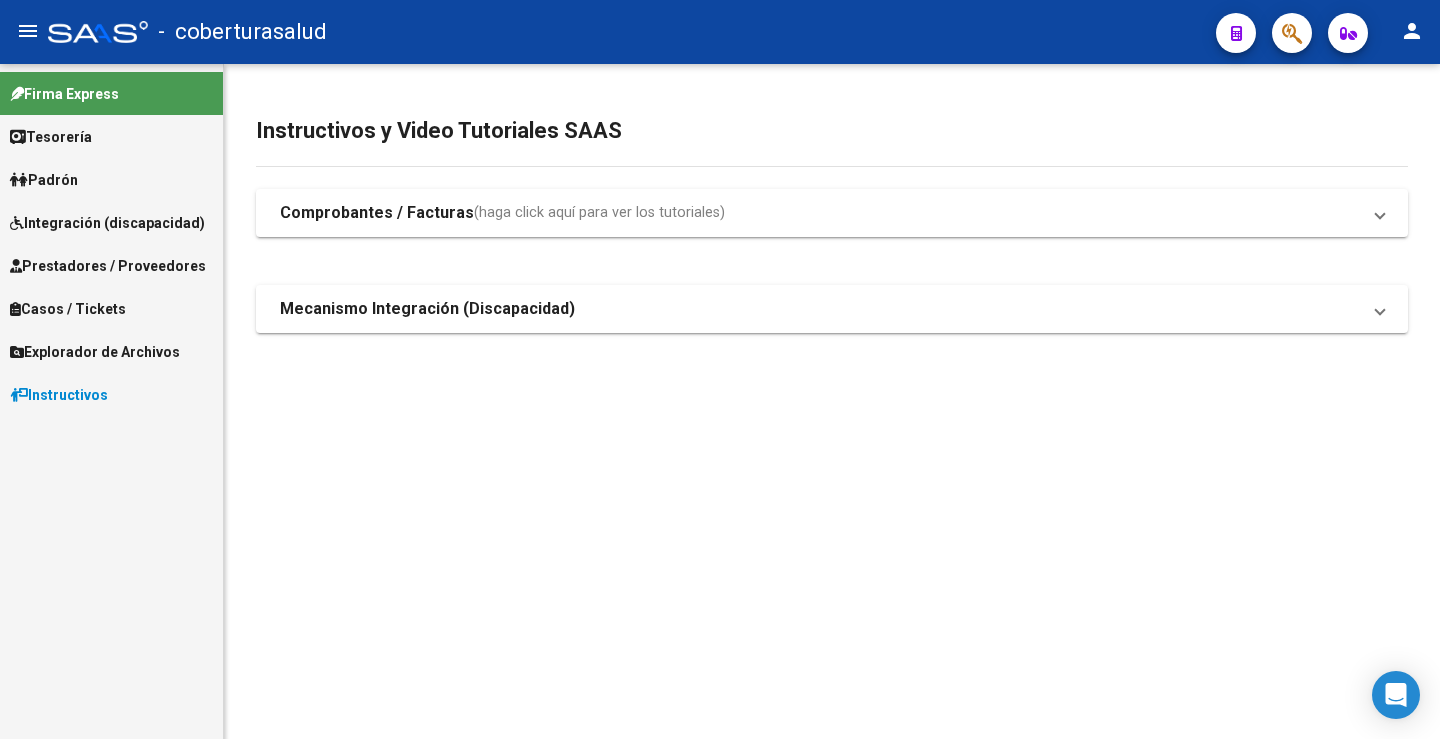 scroll, scrollTop: 0, scrollLeft: 0, axis: both 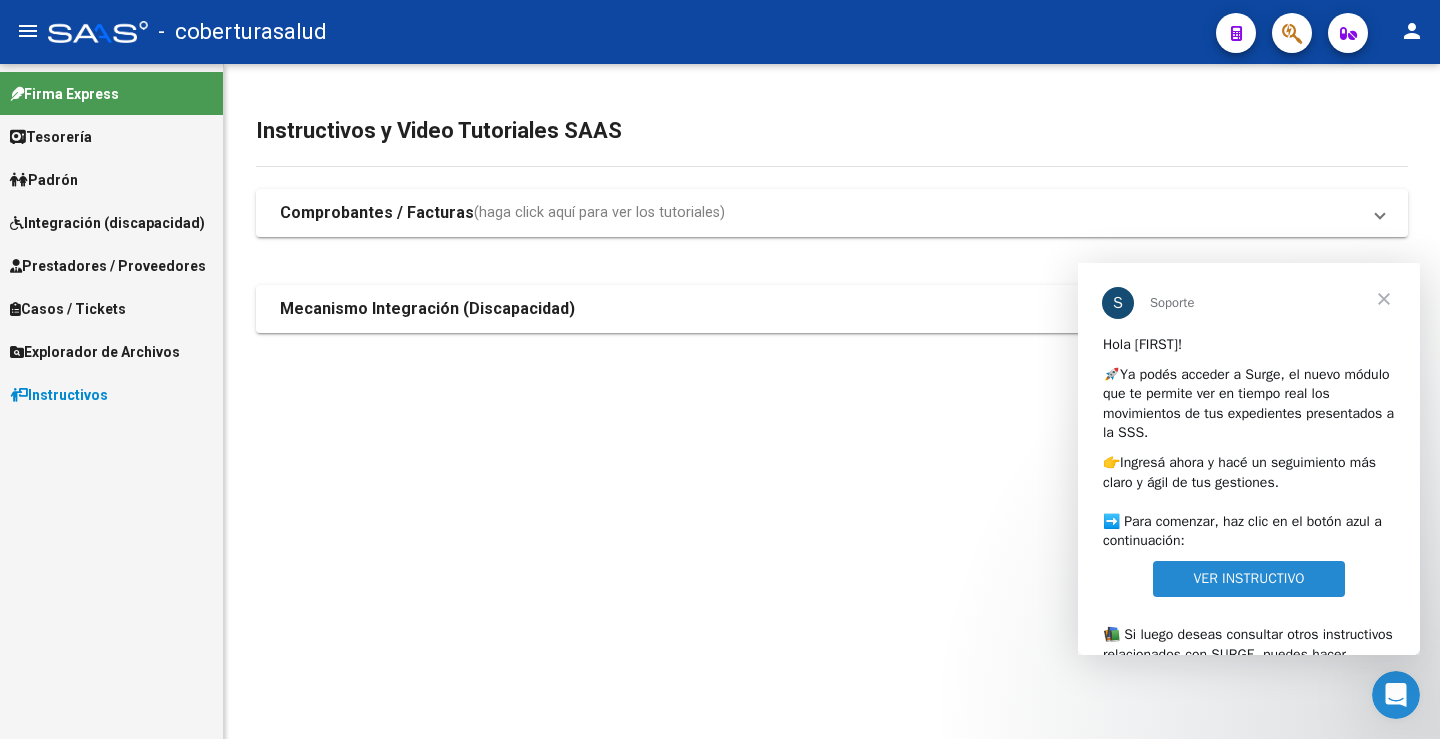 drag, startPoint x: 795, startPoint y: 472, endPoint x: 788, endPoint y: 456, distance: 17.464249 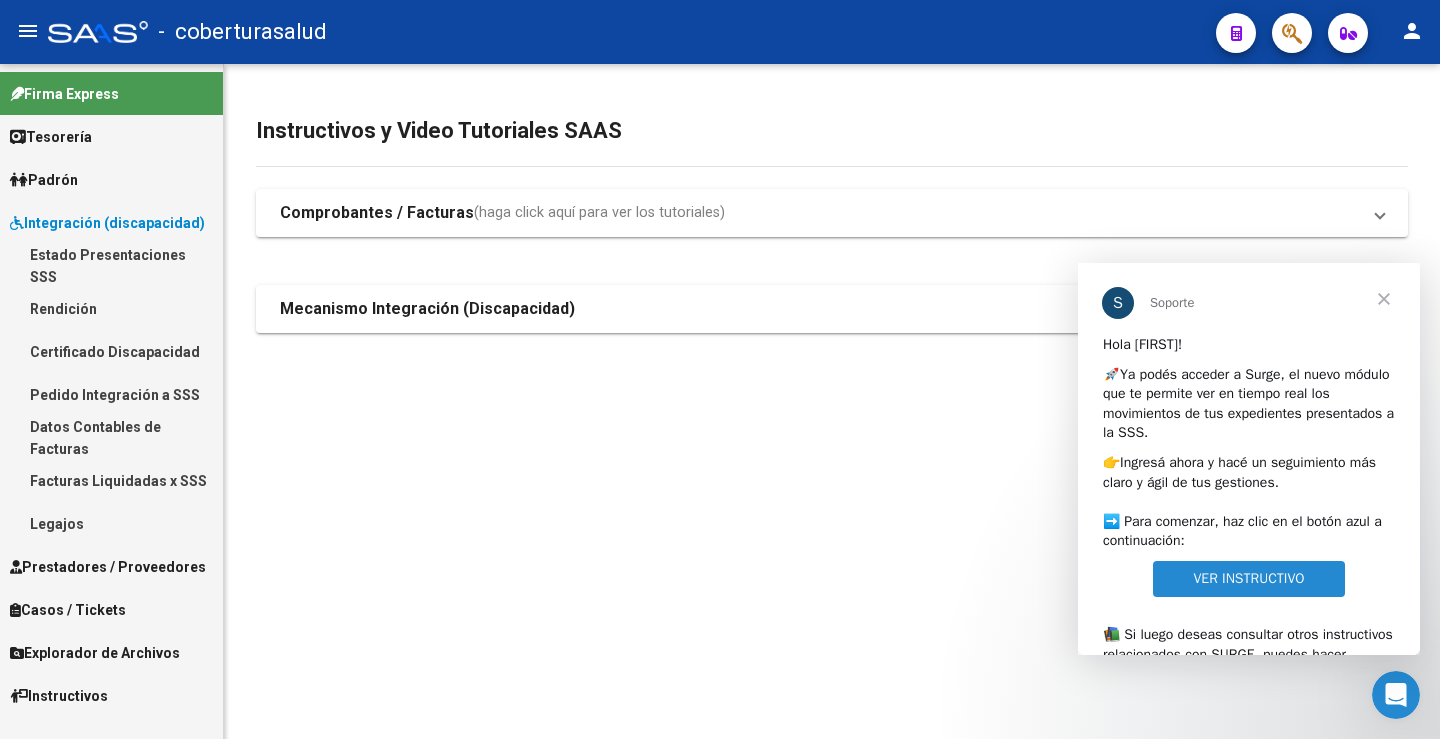 click on "Estado Presentaciones SSS" at bounding box center [111, 265] 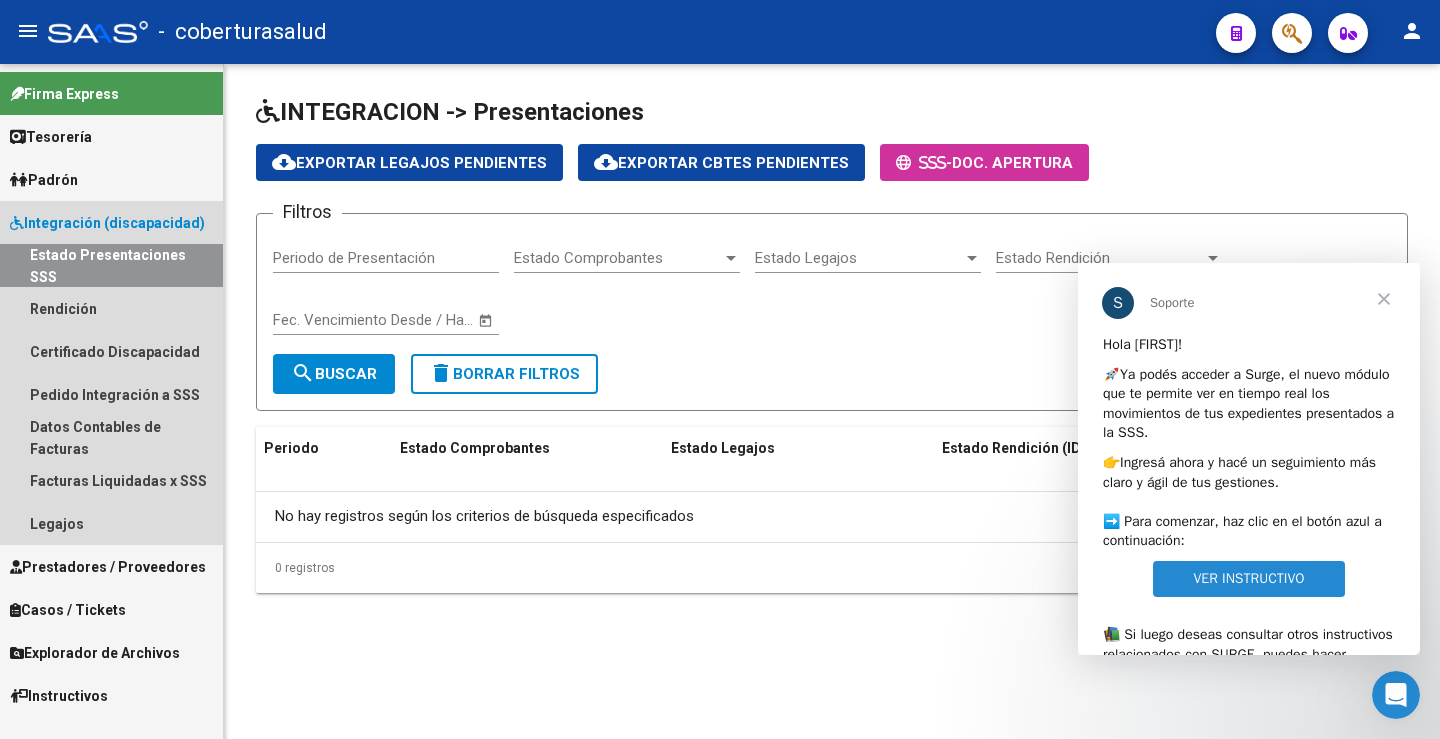 click on "Integración (discapacidad)" at bounding box center (107, 223) 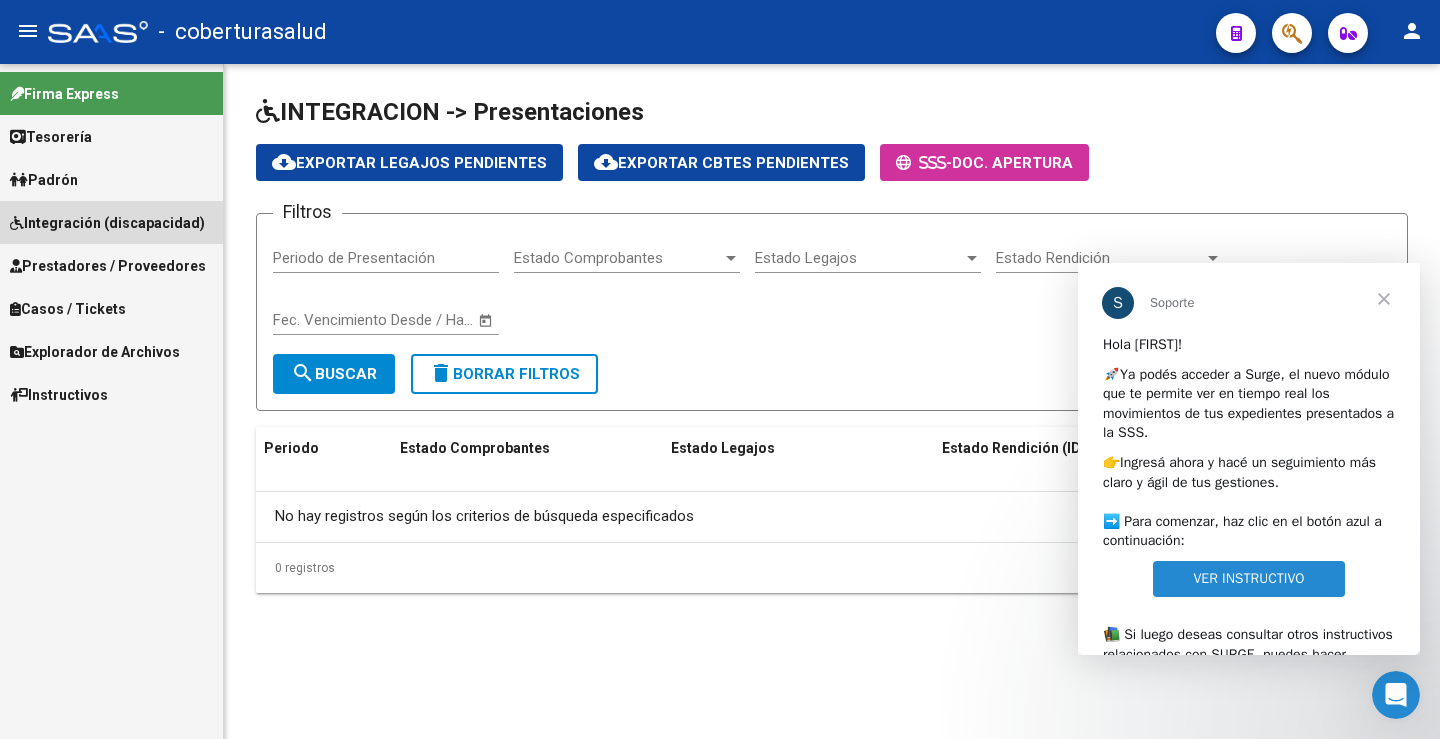 click on "Integración (discapacidad)" at bounding box center (107, 223) 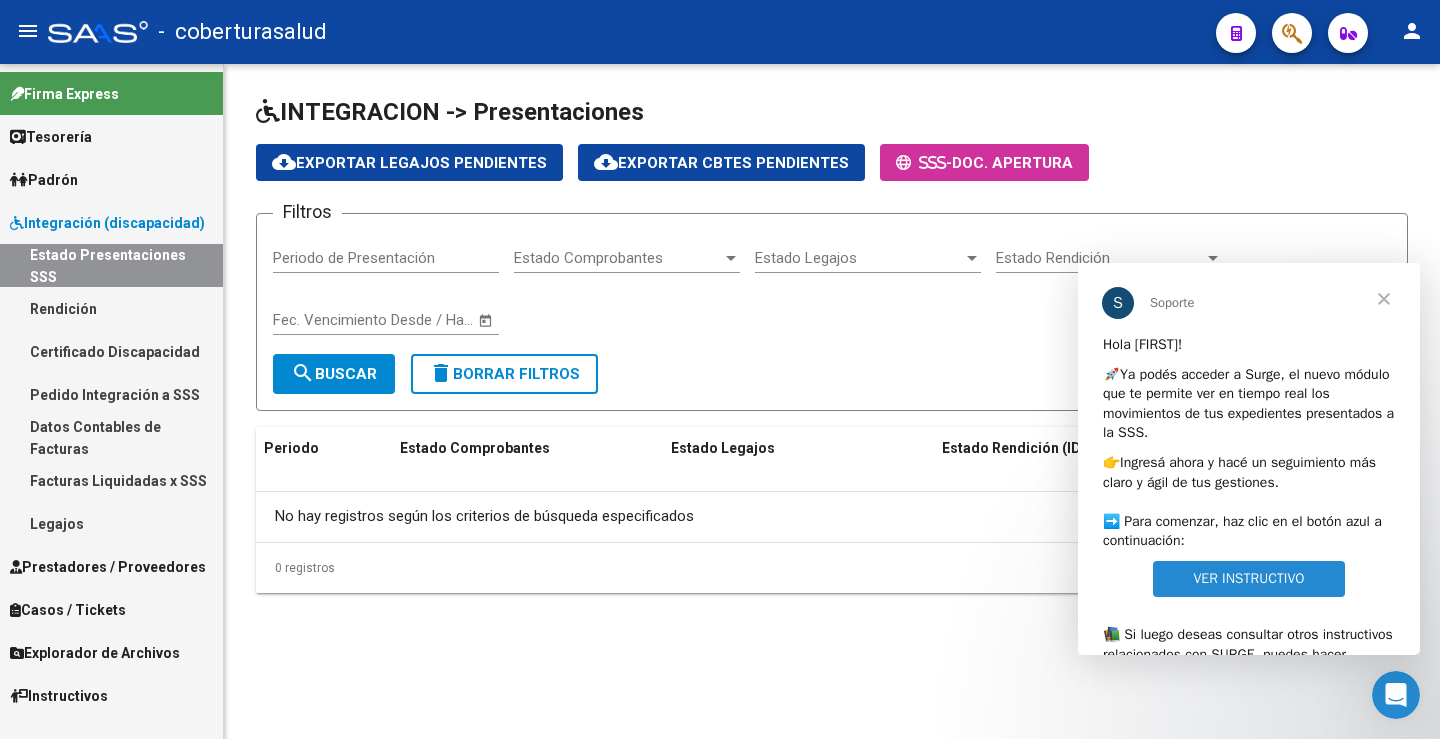 click on "Estado Comprobantes Estado Comprobantes" 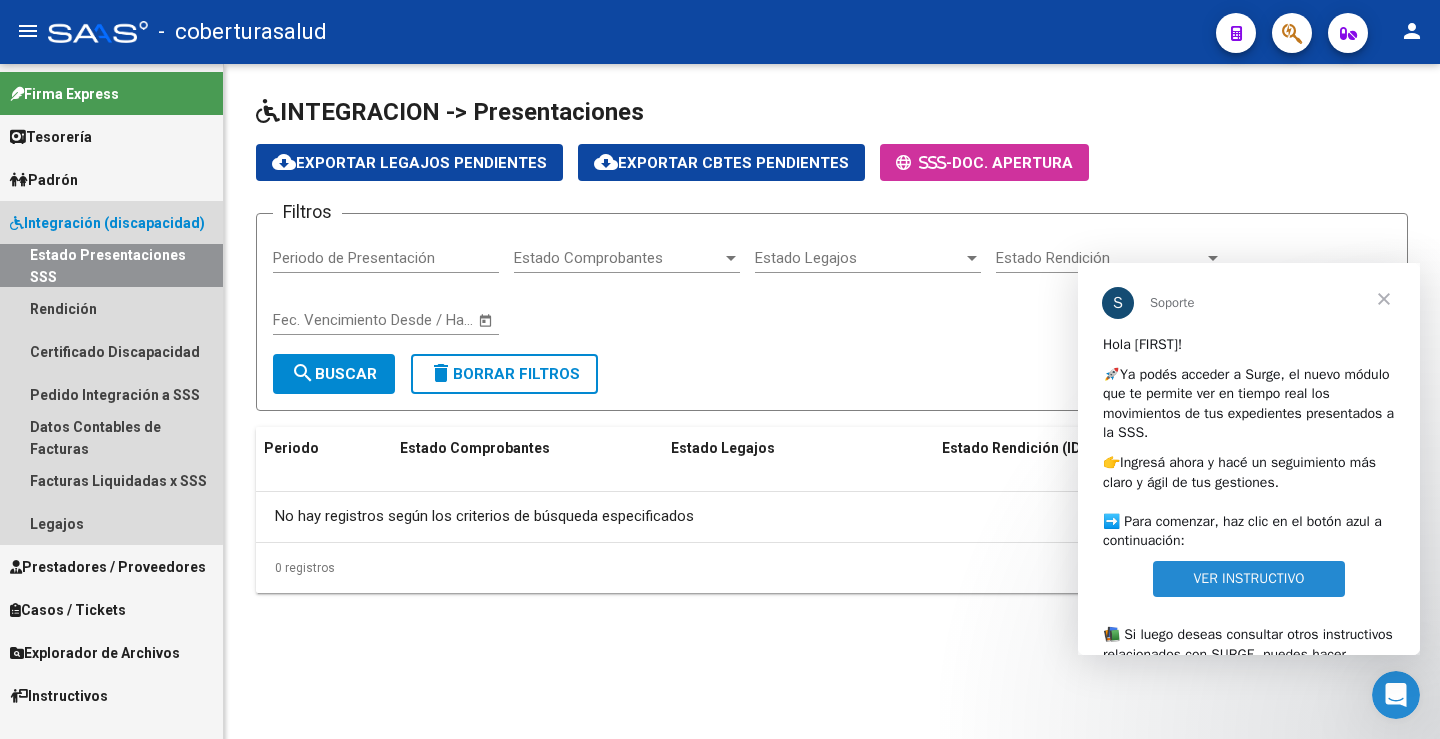 click on "Integración (discapacidad)" at bounding box center (107, 223) 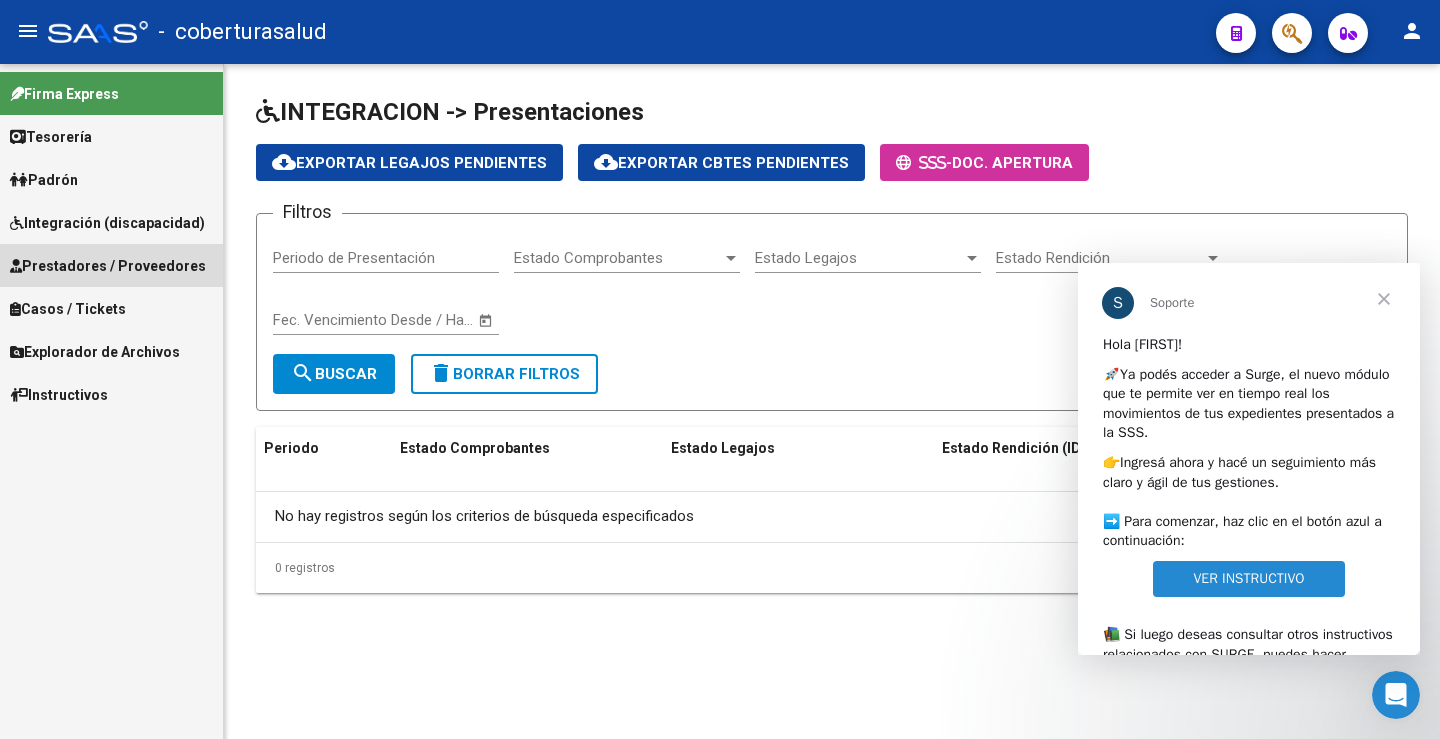 click on "Prestadores / Proveedores" at bounding box center [108, 266] 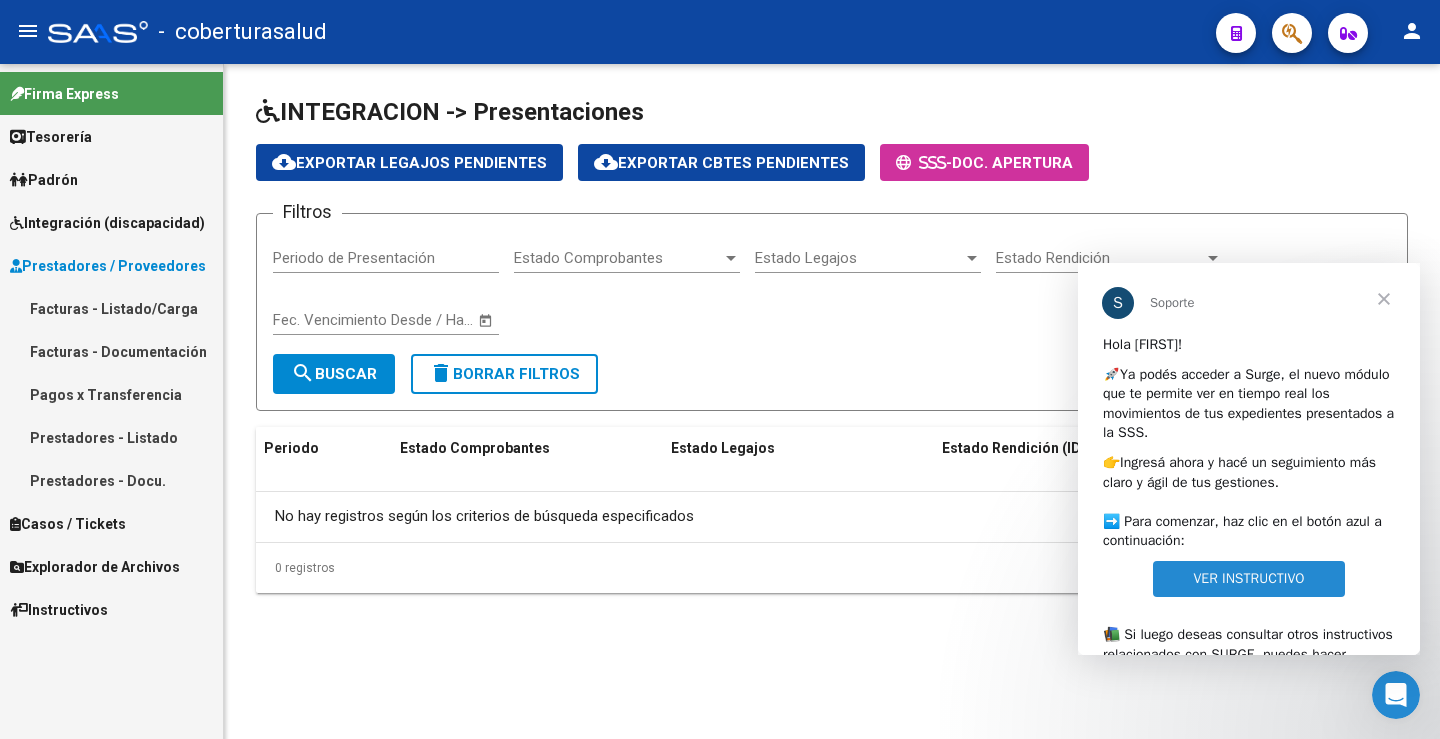 click on "Facturas - Listado/Carga" at bounding box center [111, 308] 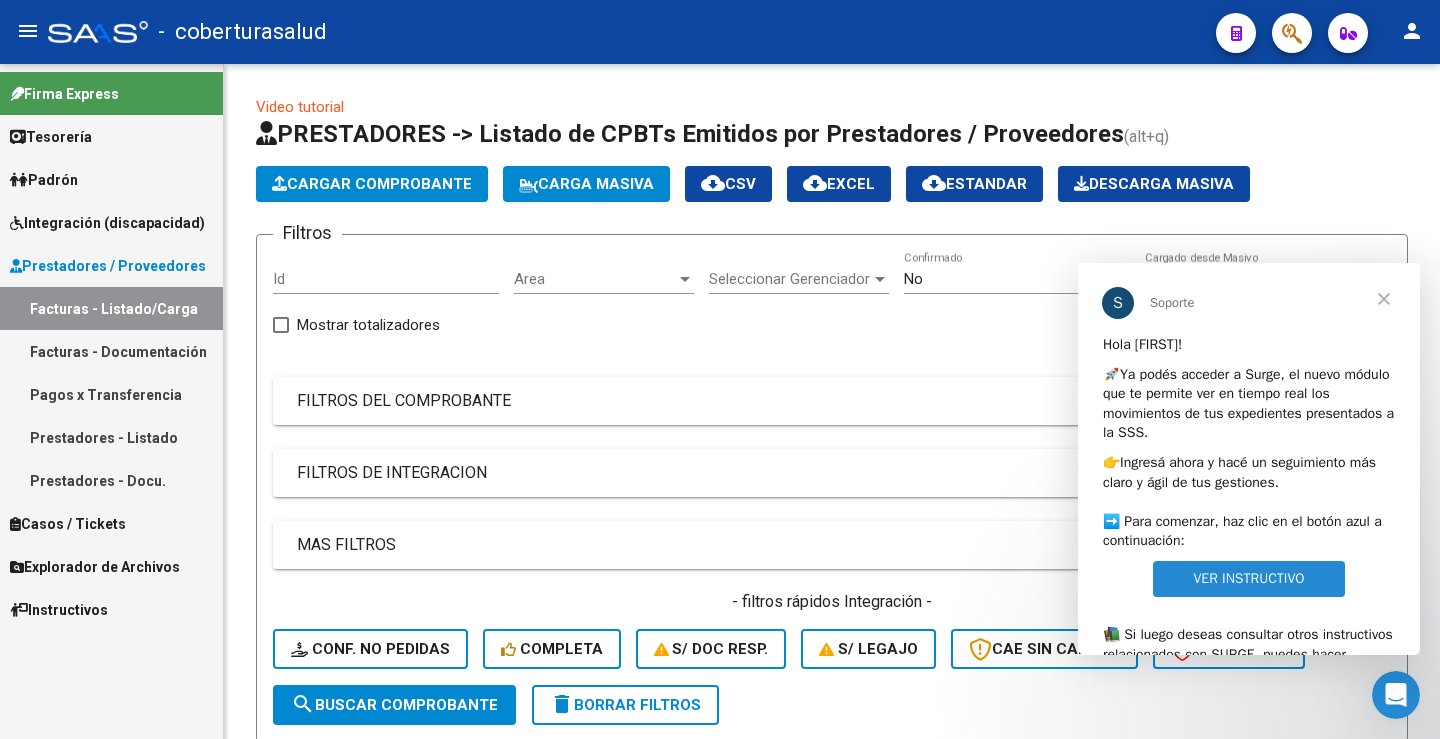 click at bounding box center [1384, 299] 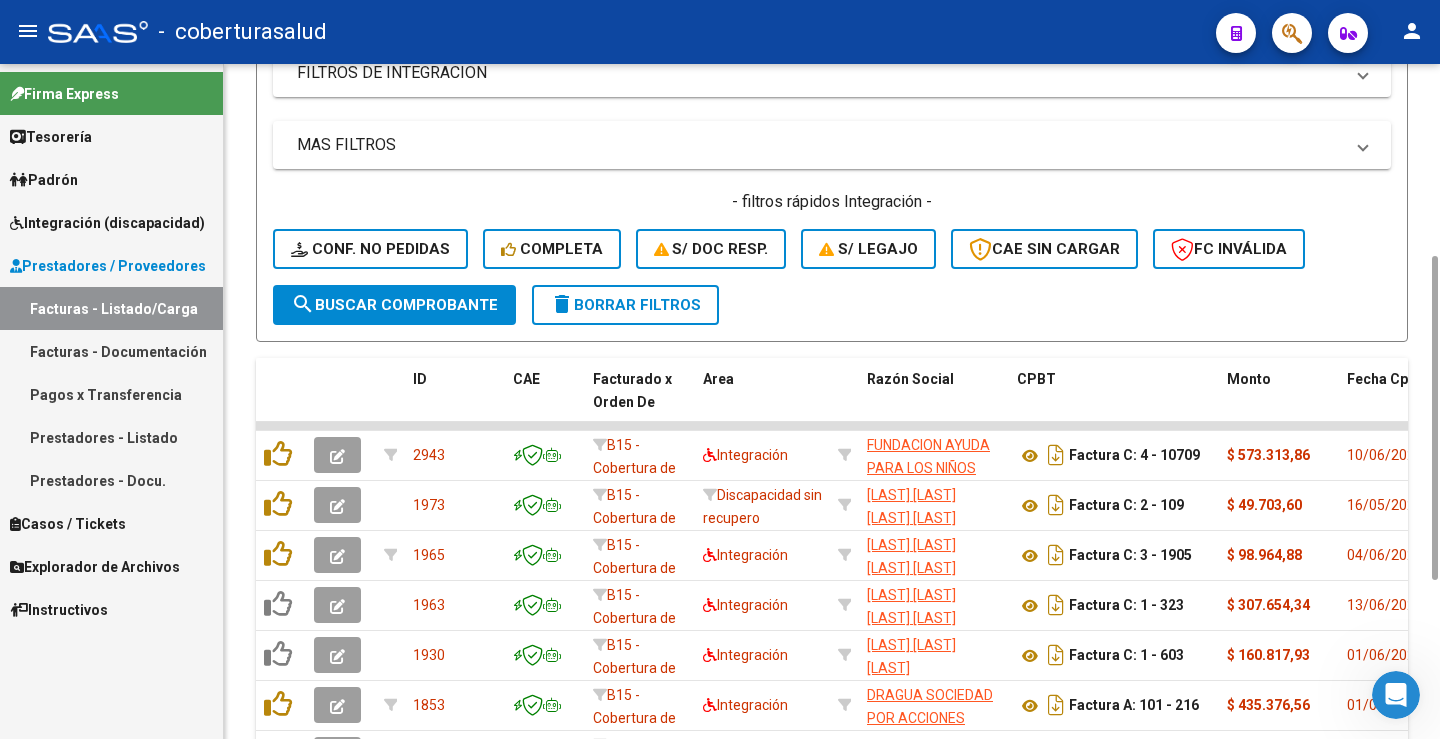 scroll, scrollTop: 728, scrollLeft: 0, axis: vertical 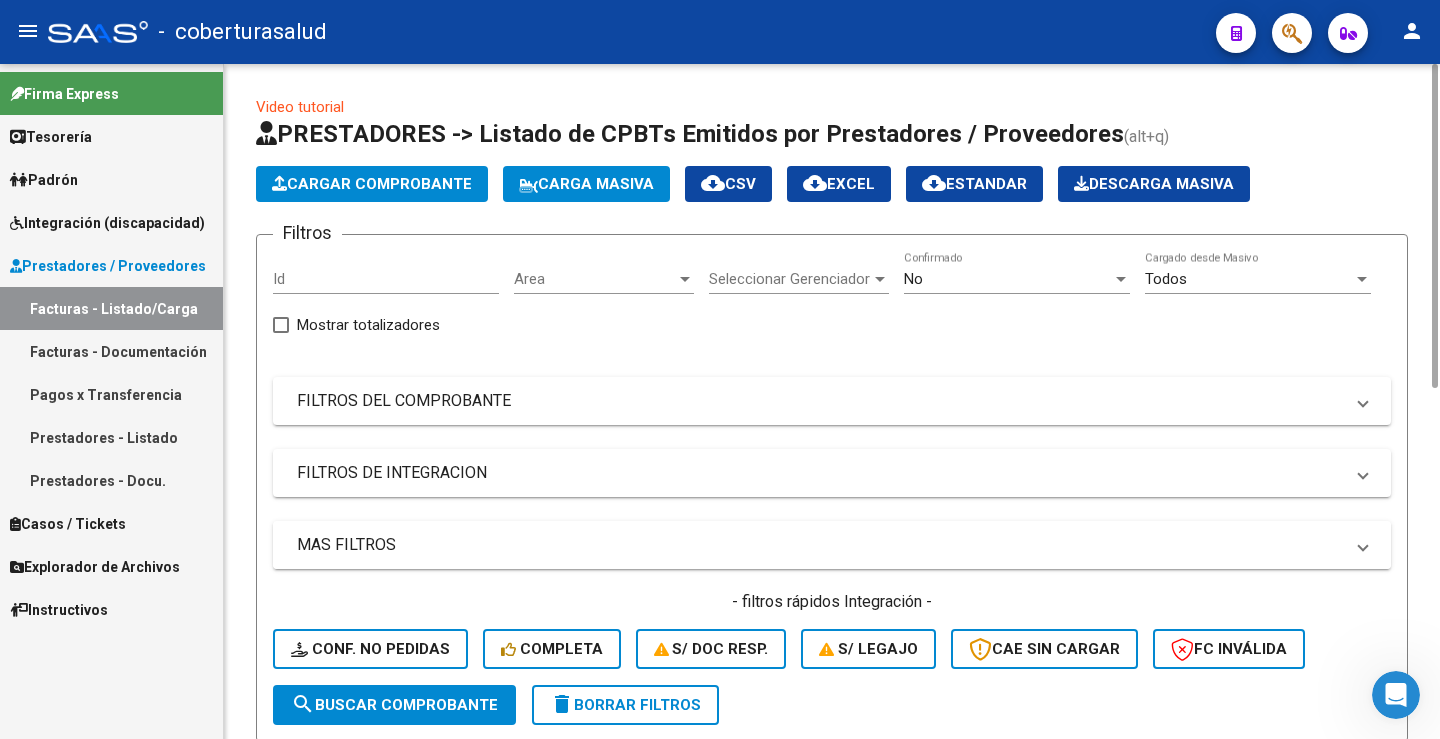 click on "MAS FILTROS" at bounding box center (820, 545) 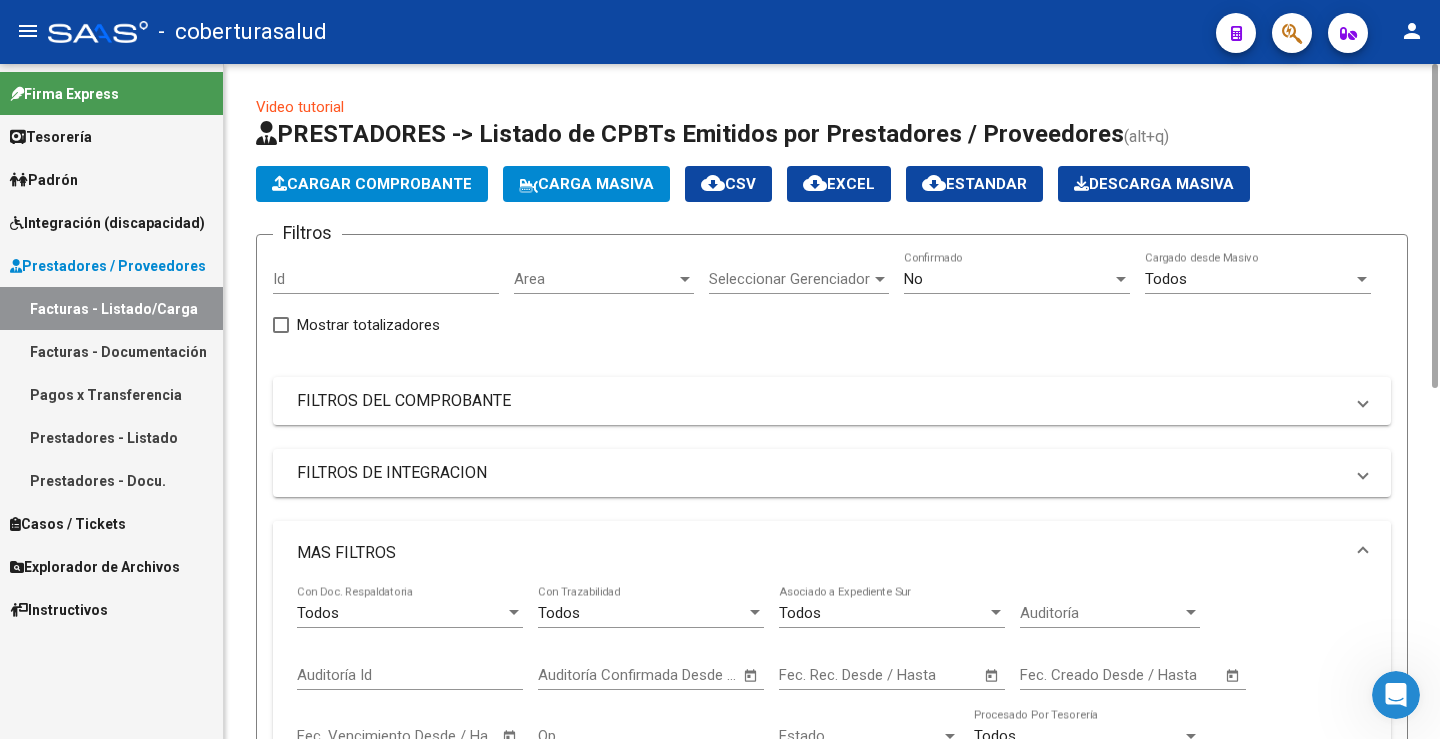 scroll, scrollTop: 200, scrollLeft: 0, axis: vertical 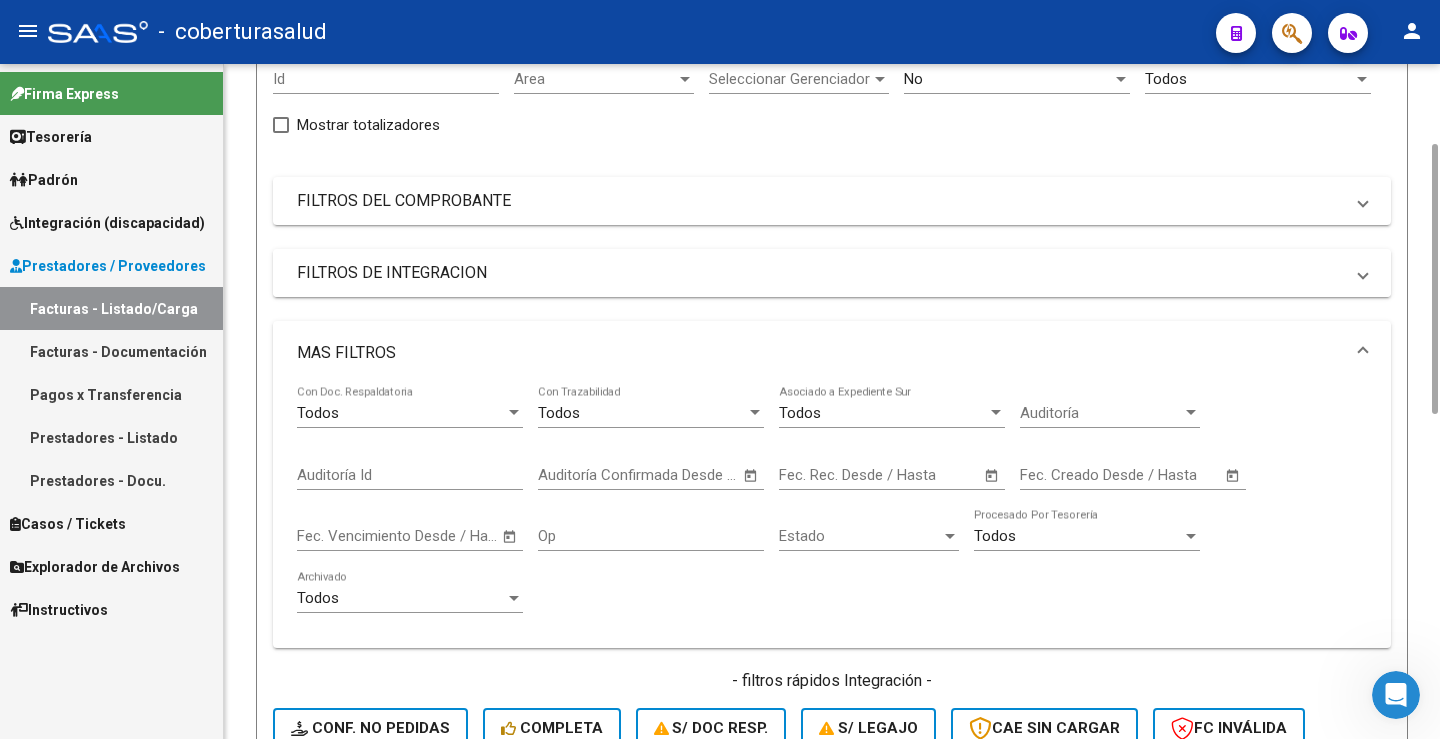 click on "FILTROS DE INTEGRACION" at bounding box center [820, 273] 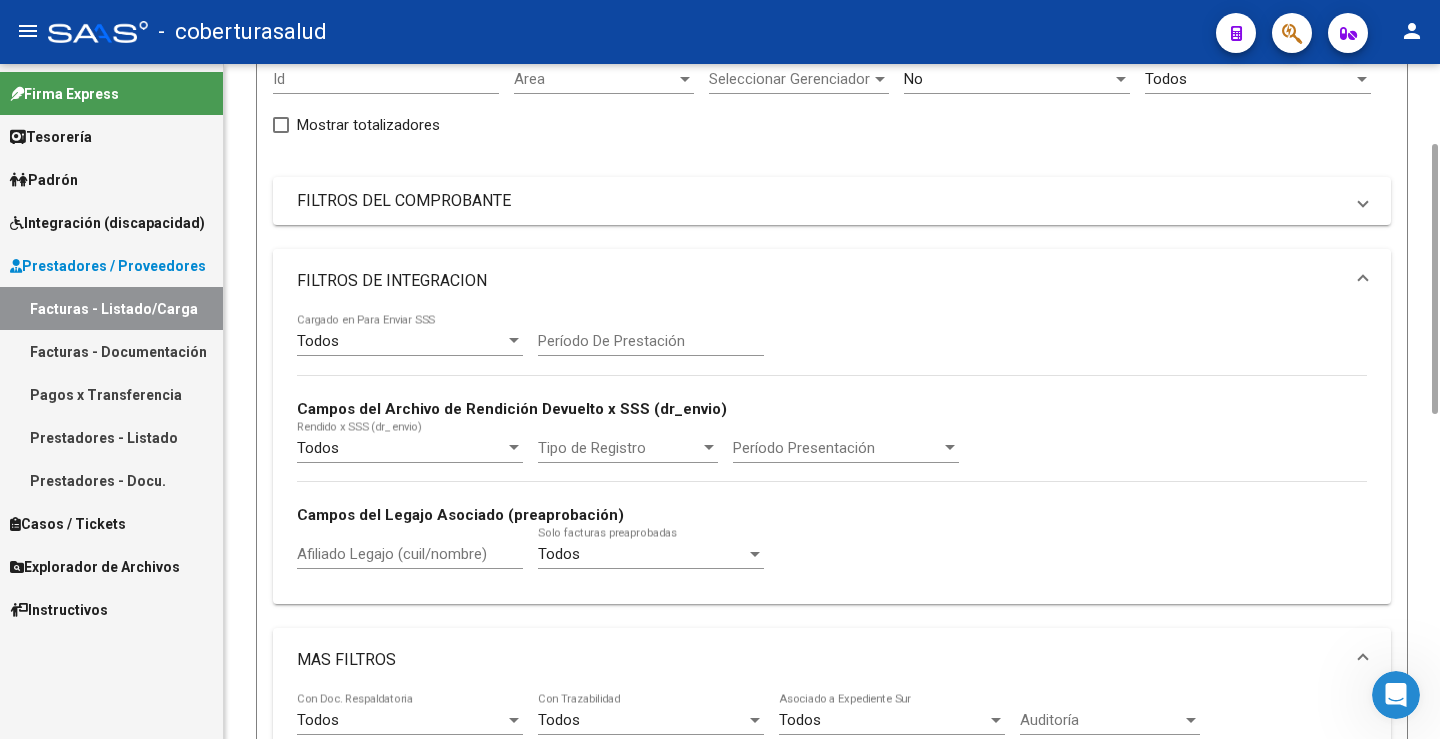 click on "FILTROS DE INTEGRACION" at bounding box center (820, 281) 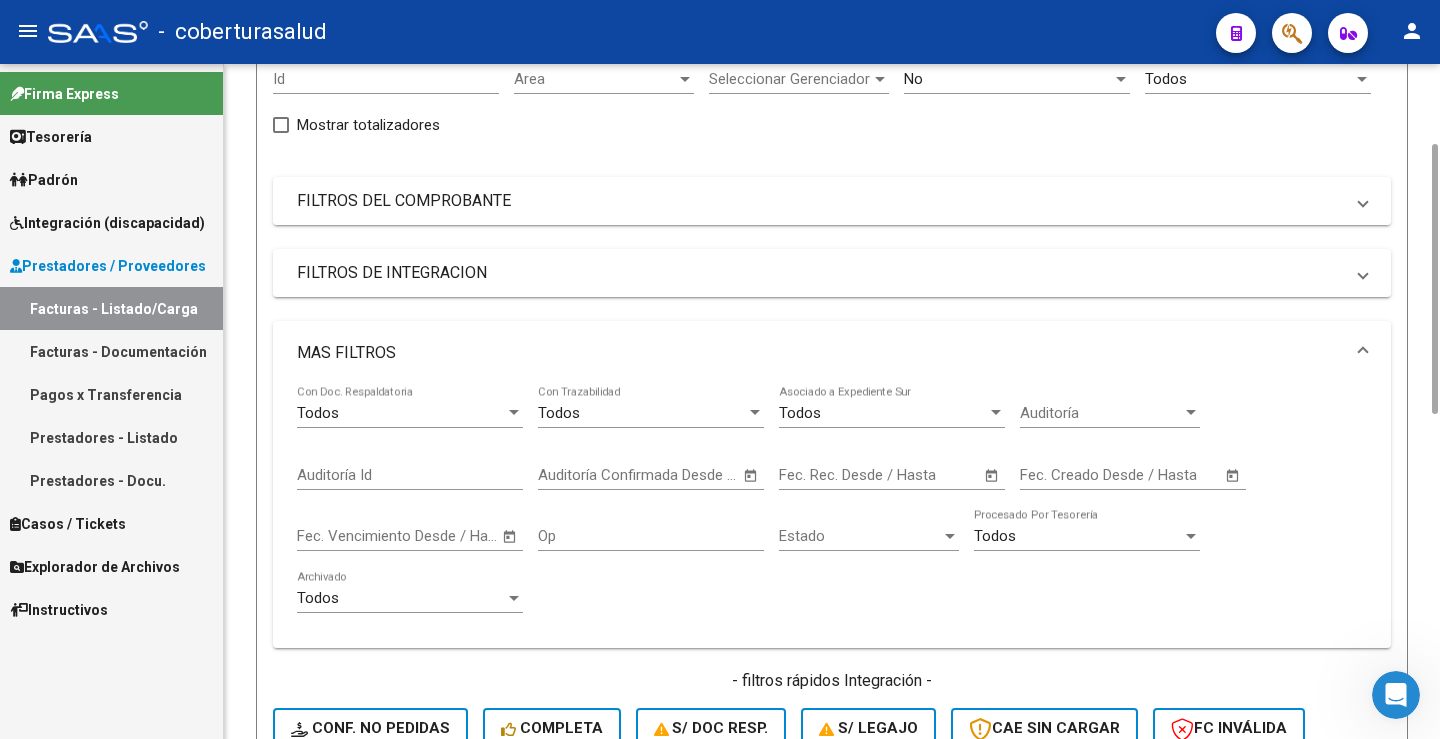 click on "FILTROS DEL COMPROBANTE" at bounding box center [820, 201] 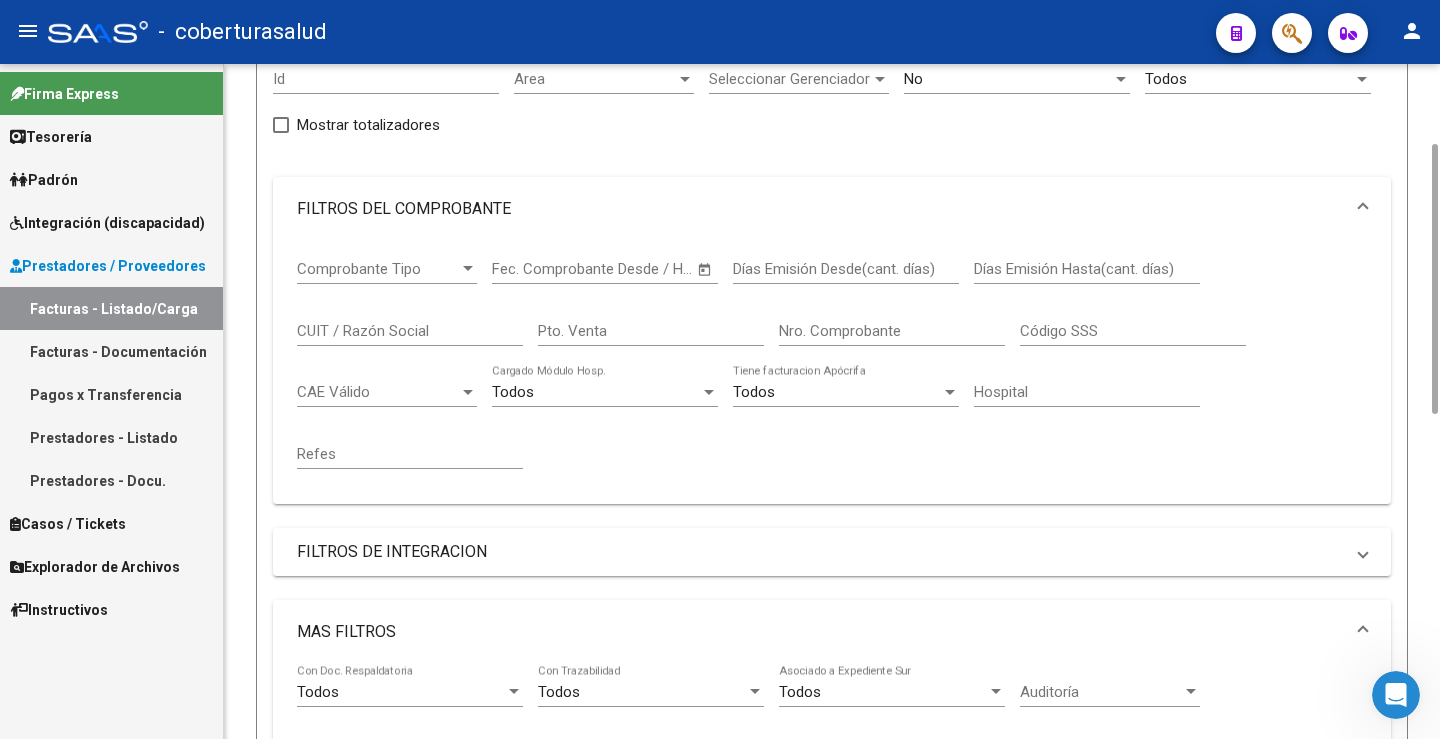 click on "MAS FILTROS" at bounding box center (820, 632) 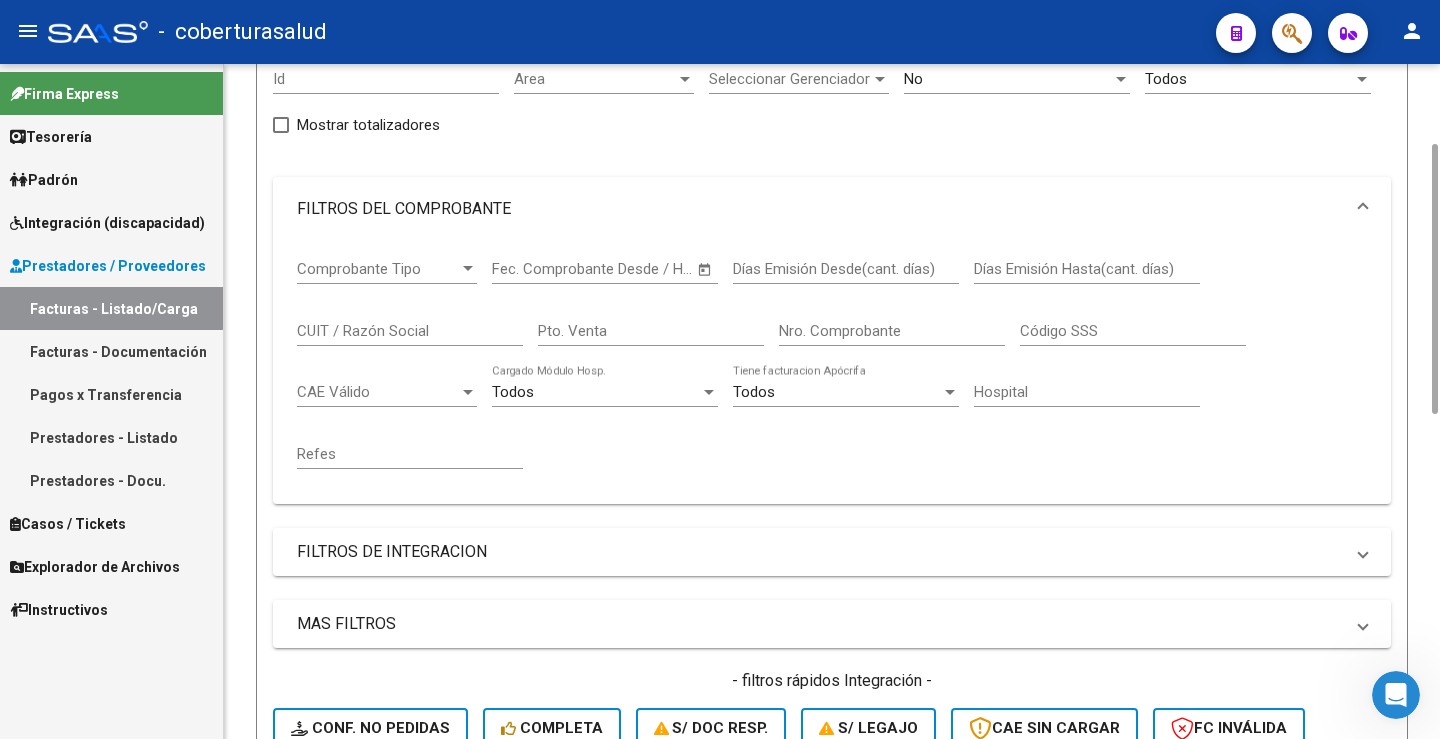 click on "CUIT / Razón Social" at bounding box center [410, 331] 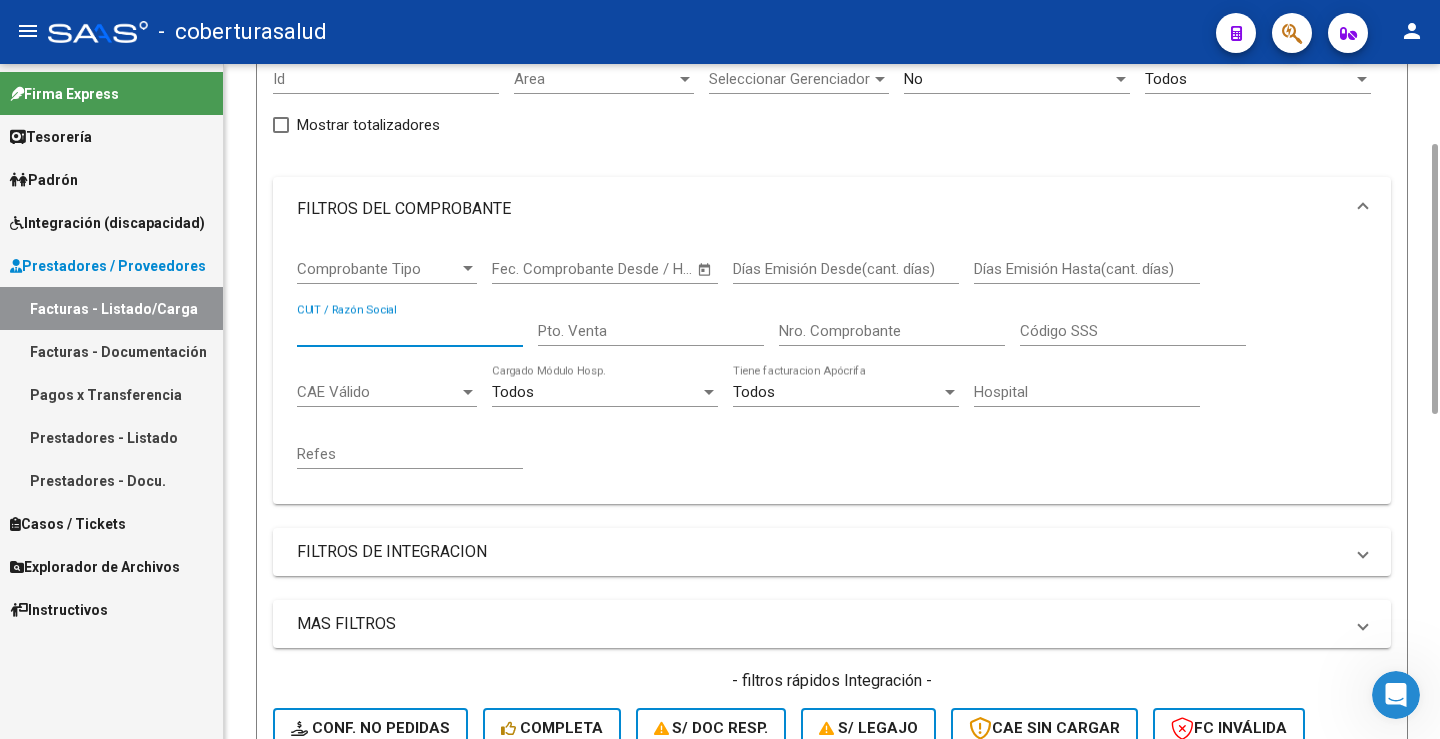paste on "[LAST] [LAST] [LAST] [LAST]" 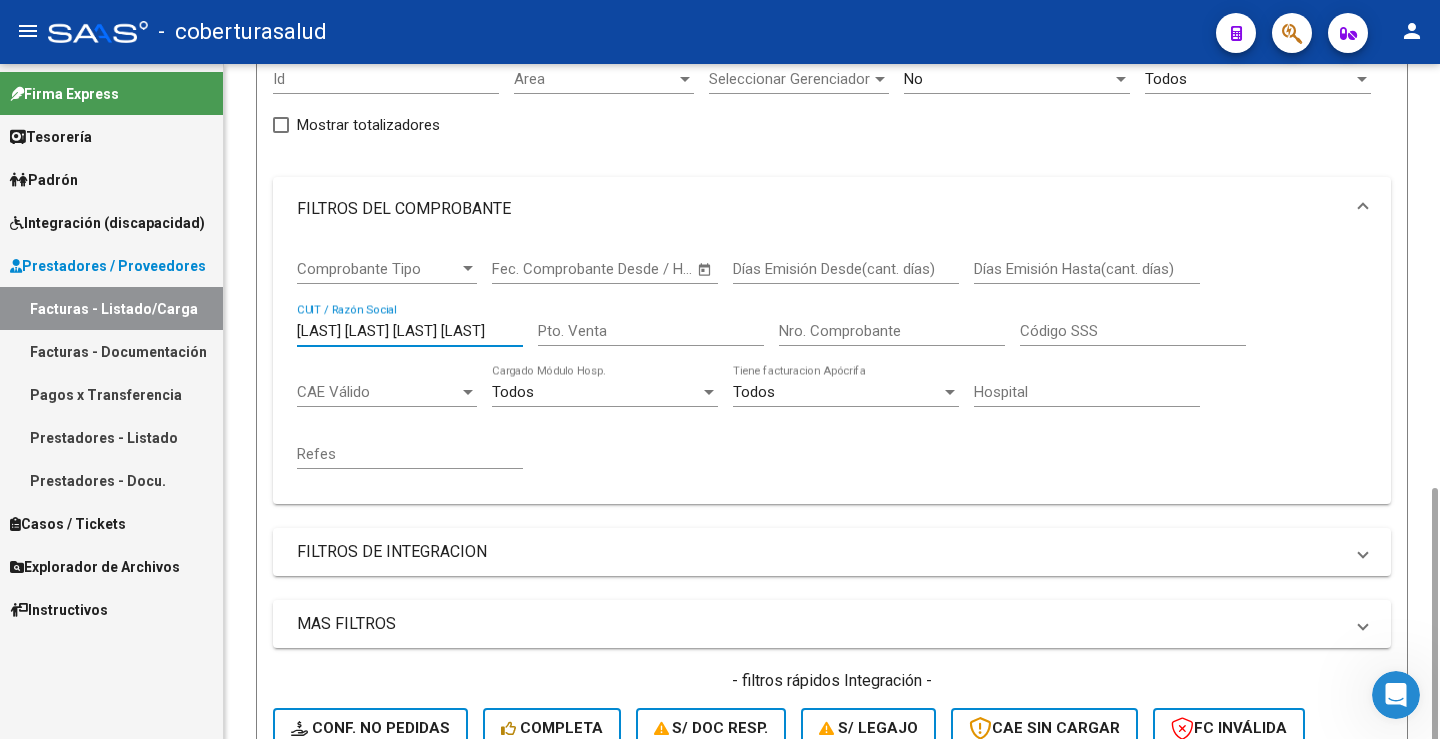scroll, scrollTop: 527, scrollLeft: 0, axis: vertical 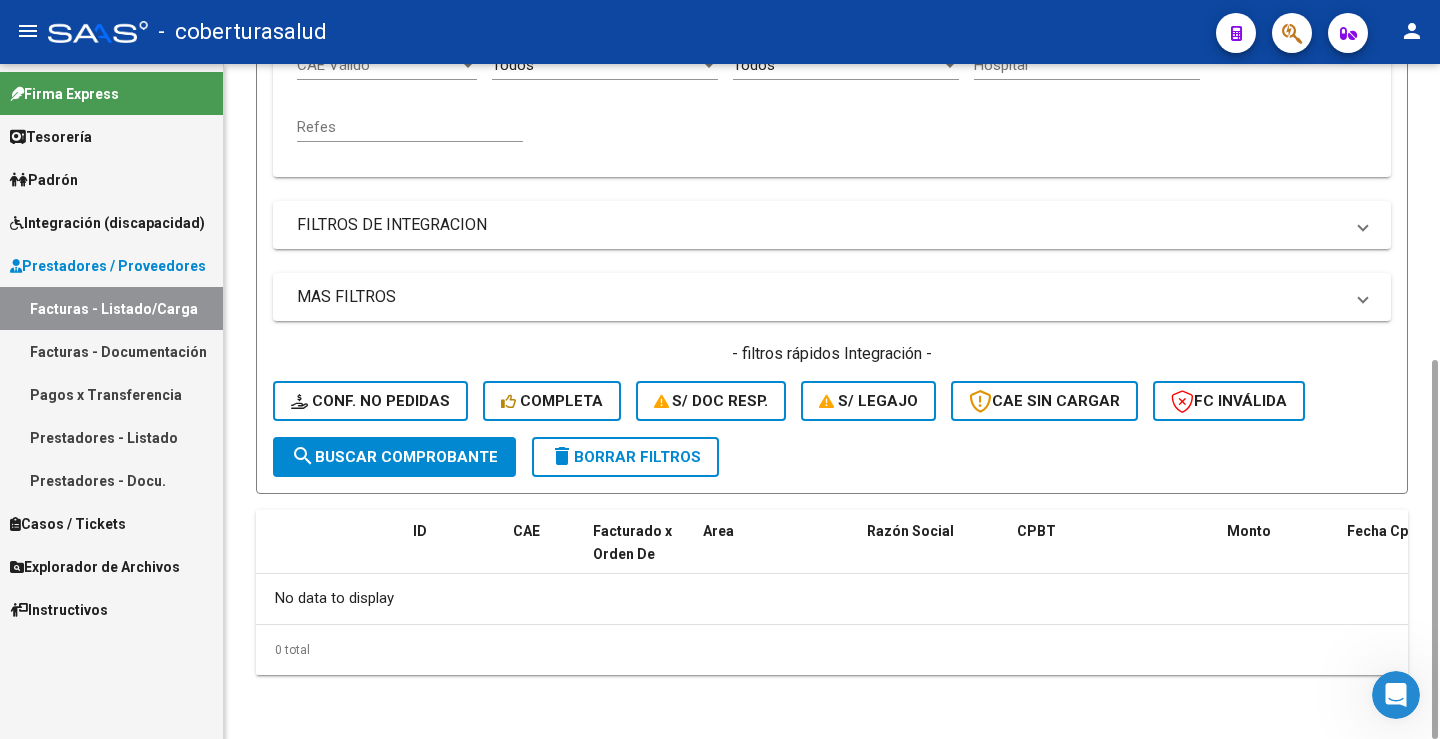 type on "[LAST] [LAST] [LAST] [LAST]" 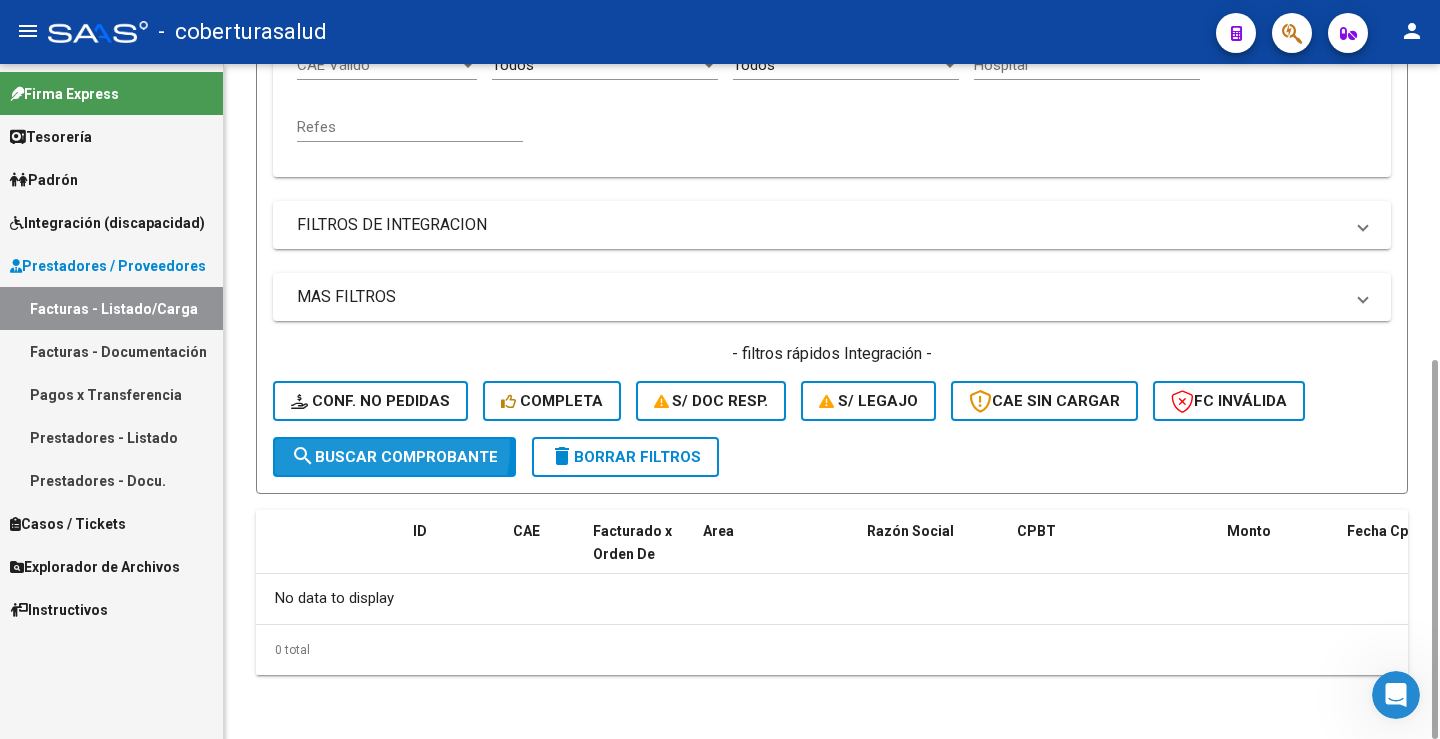 click on "search  Buscar Comprobante" 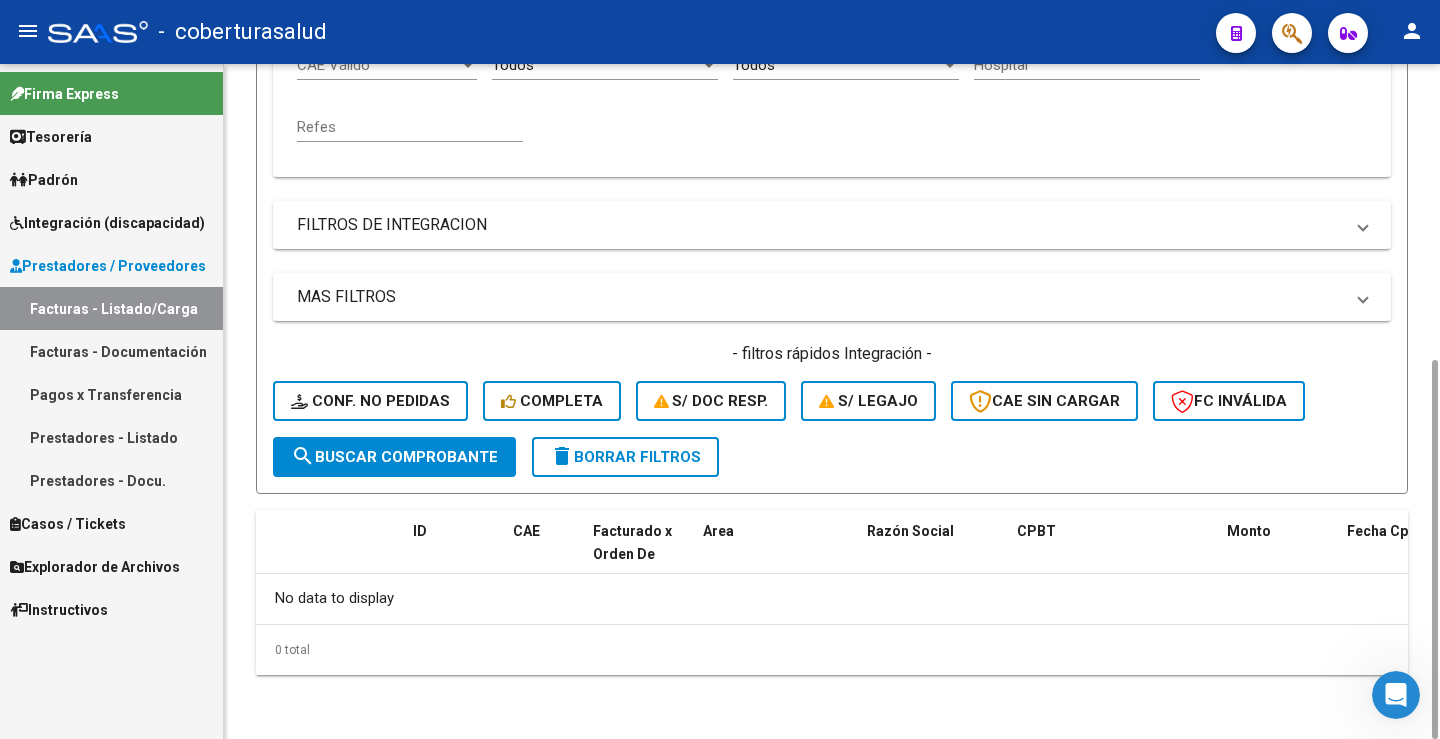 click on "Filtros Id Area Area Seleccionar Gerenciador Seleccionar Gerenciador No  Confirmado Todos  Cargado desde Masivo   Mostrar totalizadores   FILTROS DEL COMPROBANTE  Comprobante Tipo Comprobante Tipo Start date – Fec. Comprobante Desde / Hasta Días Emisión Desde(cant. días) Días Emisión Hasta(cant. días) [LAST] [LAST] [LAST] [LAST] CUIT / Razón Social Pto. Venta Nro. Comprobante Código SSS CAE Válido CAE Válido Todos  Cargado Módulo Hosp. Todos  Tiene facturacion Apócrifa Hospital Refes  FILTROS DE INTEGRACION  Todos  Cargado en Para Enviar SSS Período De Prestación Campos del Archivo de Rendición Devuelto x SSS (dr_envio) Todos  Rendido x SSS (dr_envio) Tipo de Registro Tipo de Registro Período Presentación Período Presentación Campos del Legajo Asociado (preaprobación) Afiliado Legajo (cuil/nombre) Todos  Solo facturas preaprobadas  MAS FILTROS  Todos  Con Doc. Respaldatoria Todos  Con Trazabilidad Todos  Asociado a Expediente Sur Auditoría Auditoría Auditoría Id Start date – – –" 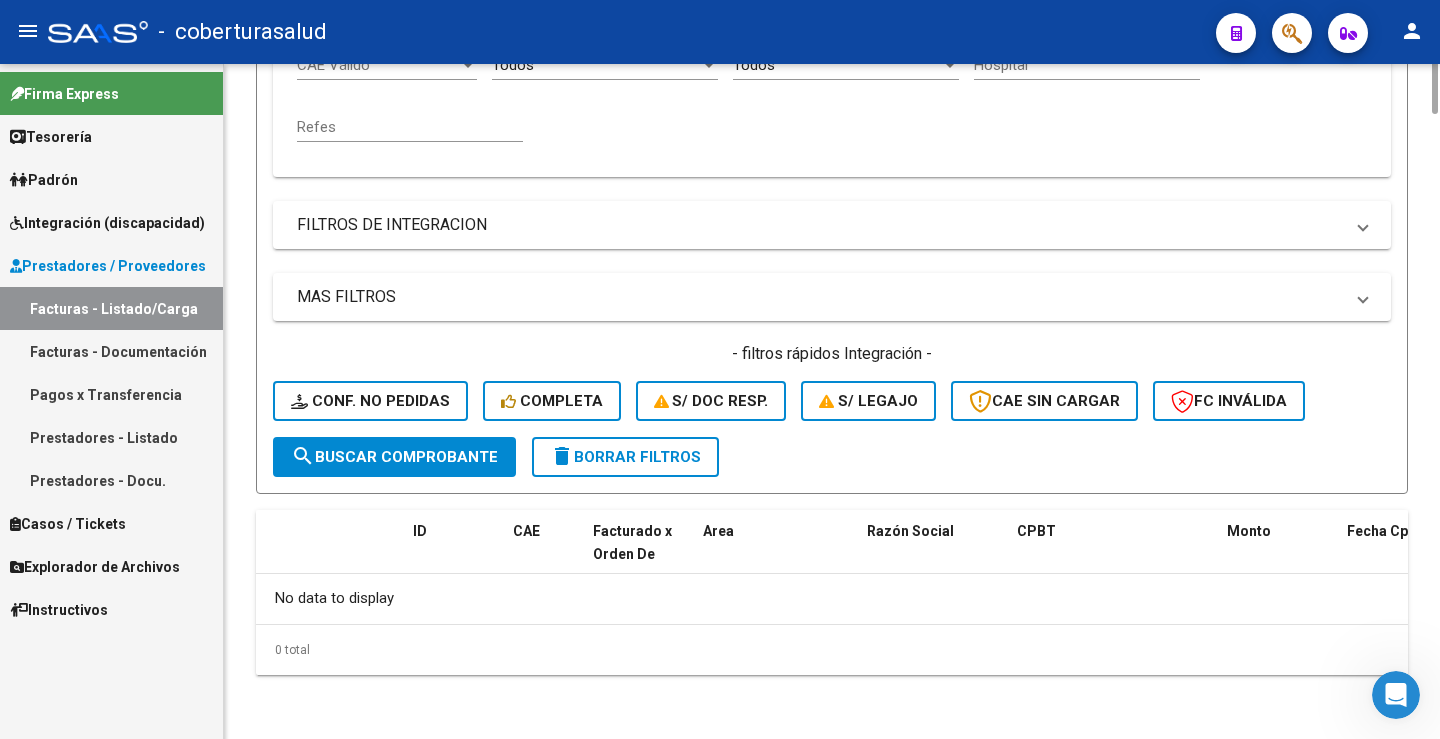 scroll, scrollTop: 0, scrollLeft: 0, axis: both 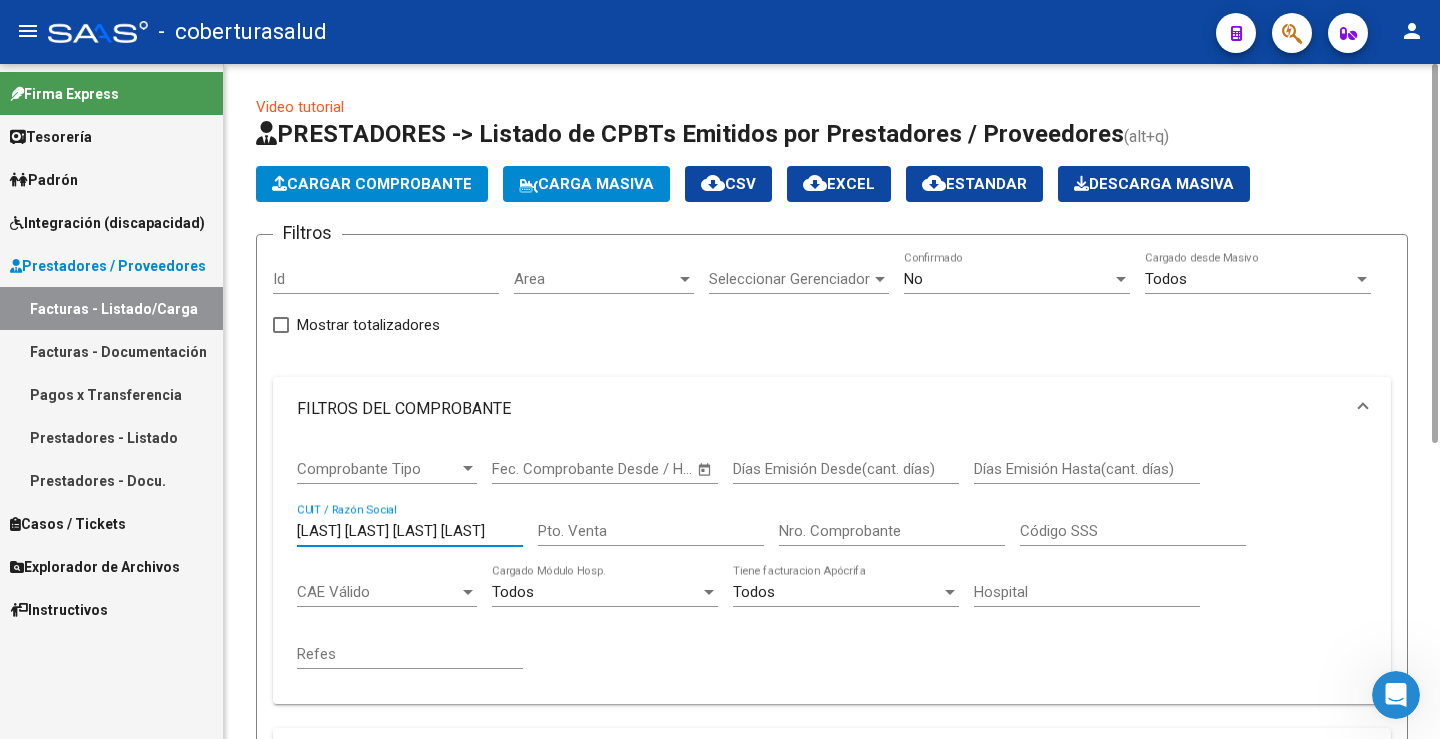 click on "[LAST] [LAST] [LAST] [LAST]" at bounding box center [410, 531] 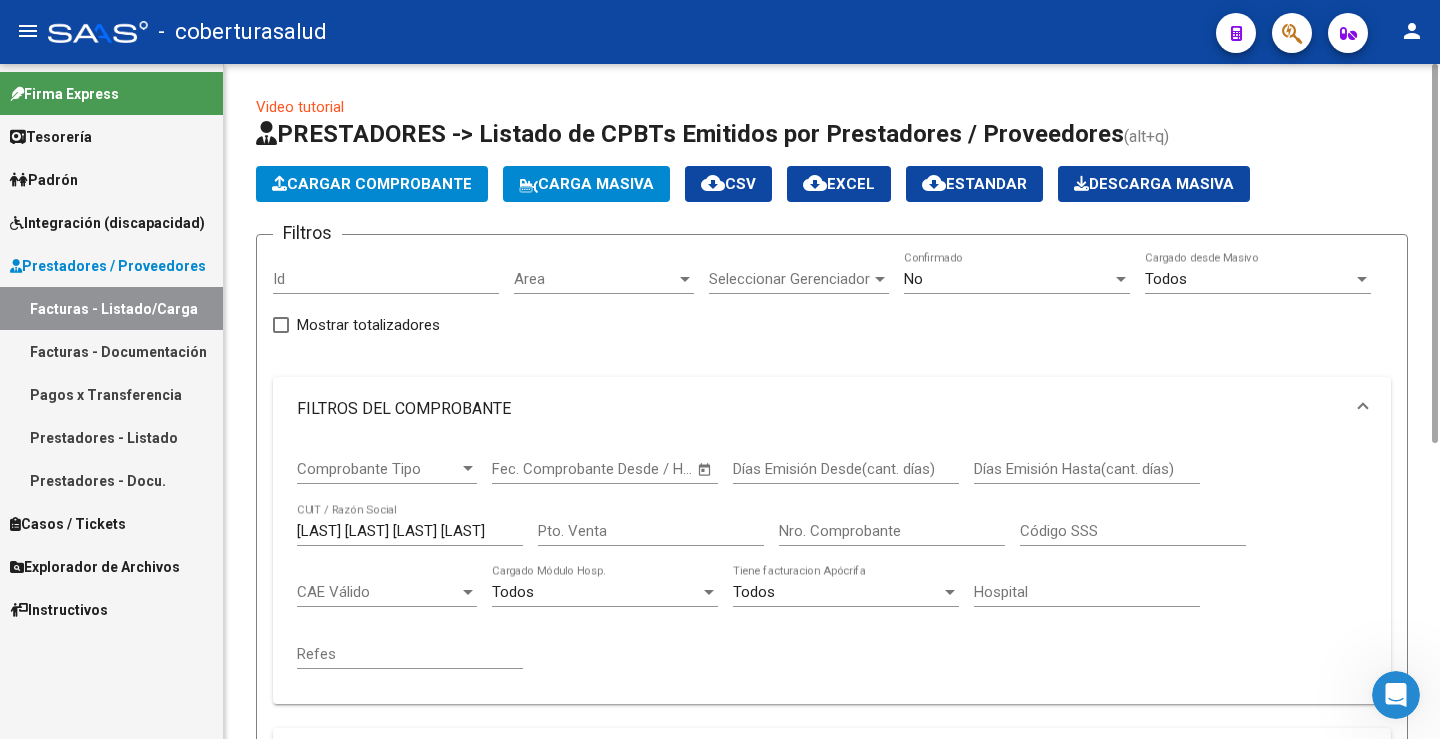 click on "Comprobante Tipo Comprobante Tipo Start date – Fec. Comprobante Desde / Hasta Días Emisión Desde(cant. días) Días Emisión Hasta(cant. días) [LAST] [LAST] [LAST] [LAST] CUIT / Razón Social Pto. Venta Nro. Comprobante Código SSS CAE Válido CAE Válido Todos  Cargado Módulo Hosp. Todos  Tiene facturacion Apócrifa Hospital Refes" at bounding box center [832, 572] 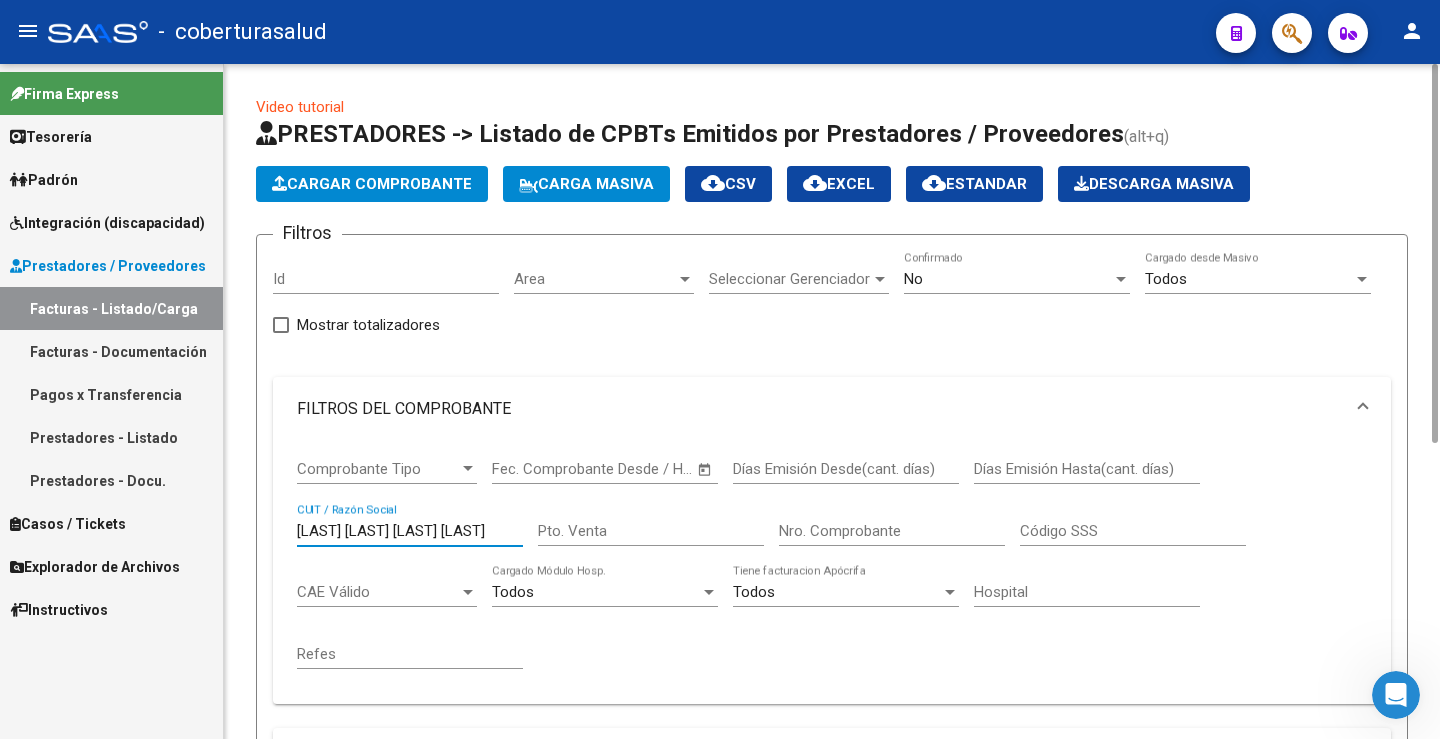 drag, startPoint x: 297, startPoint y: 532, endPoint x: 560, endPoint y: 537, distance: 263.04752 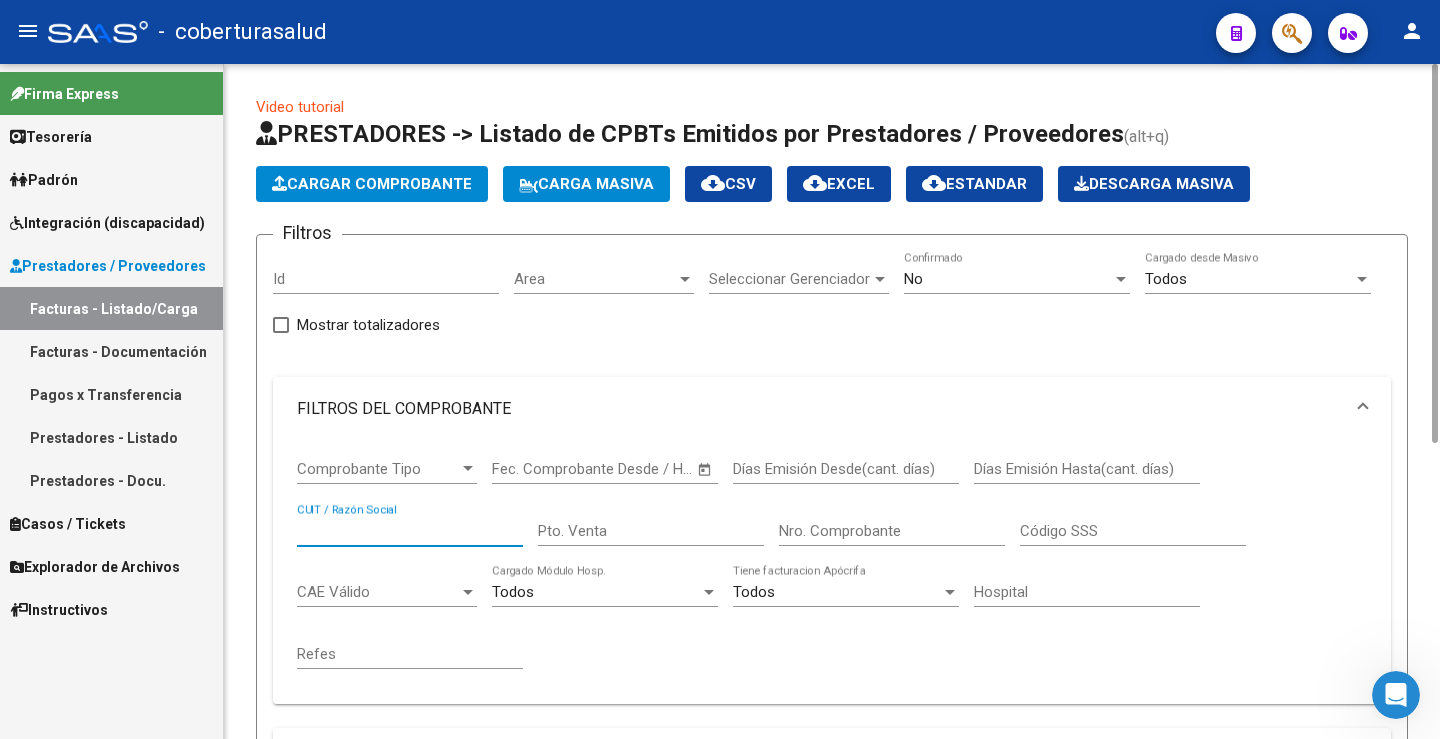 paste on "[LAST] [LAST] [LAST] [LAST]" 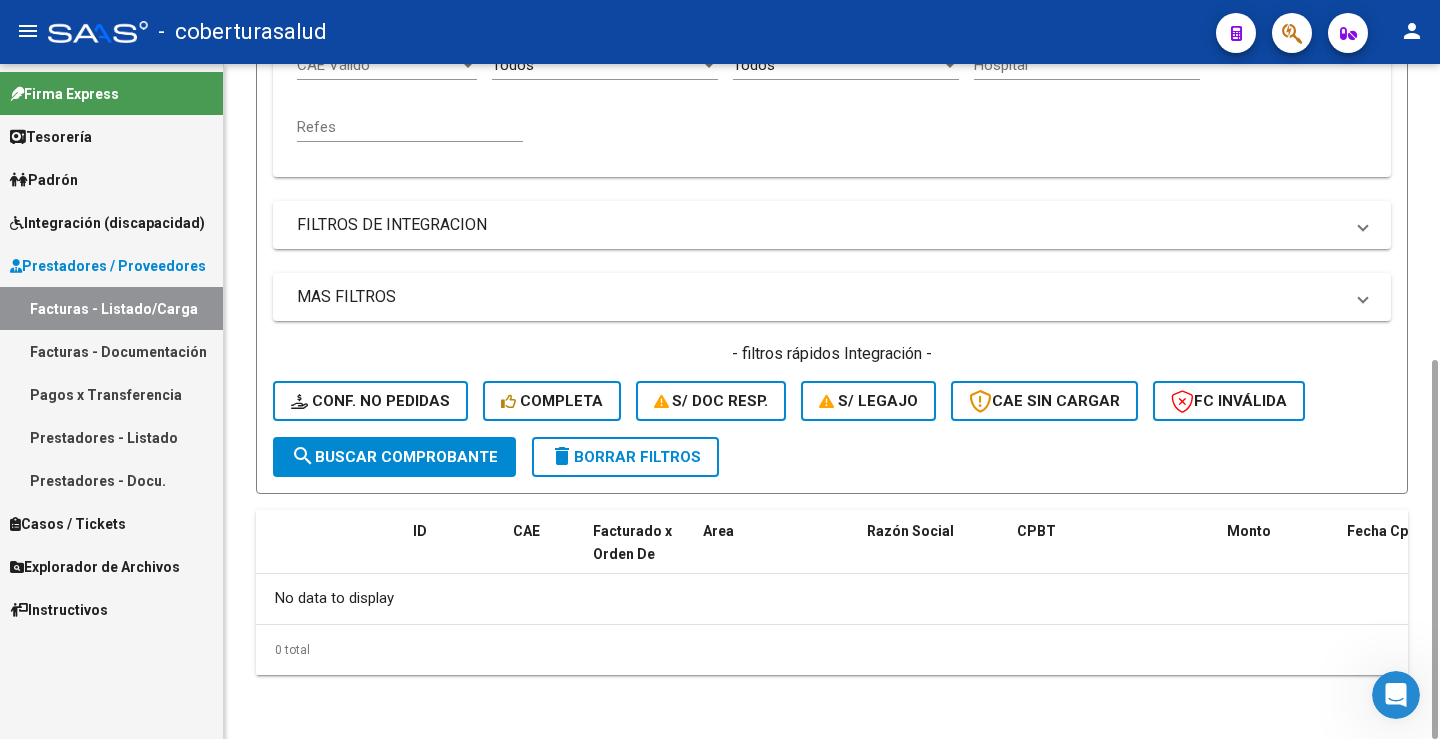 scroll, scrollTop: 0, scrollLeft: 0, axis: both 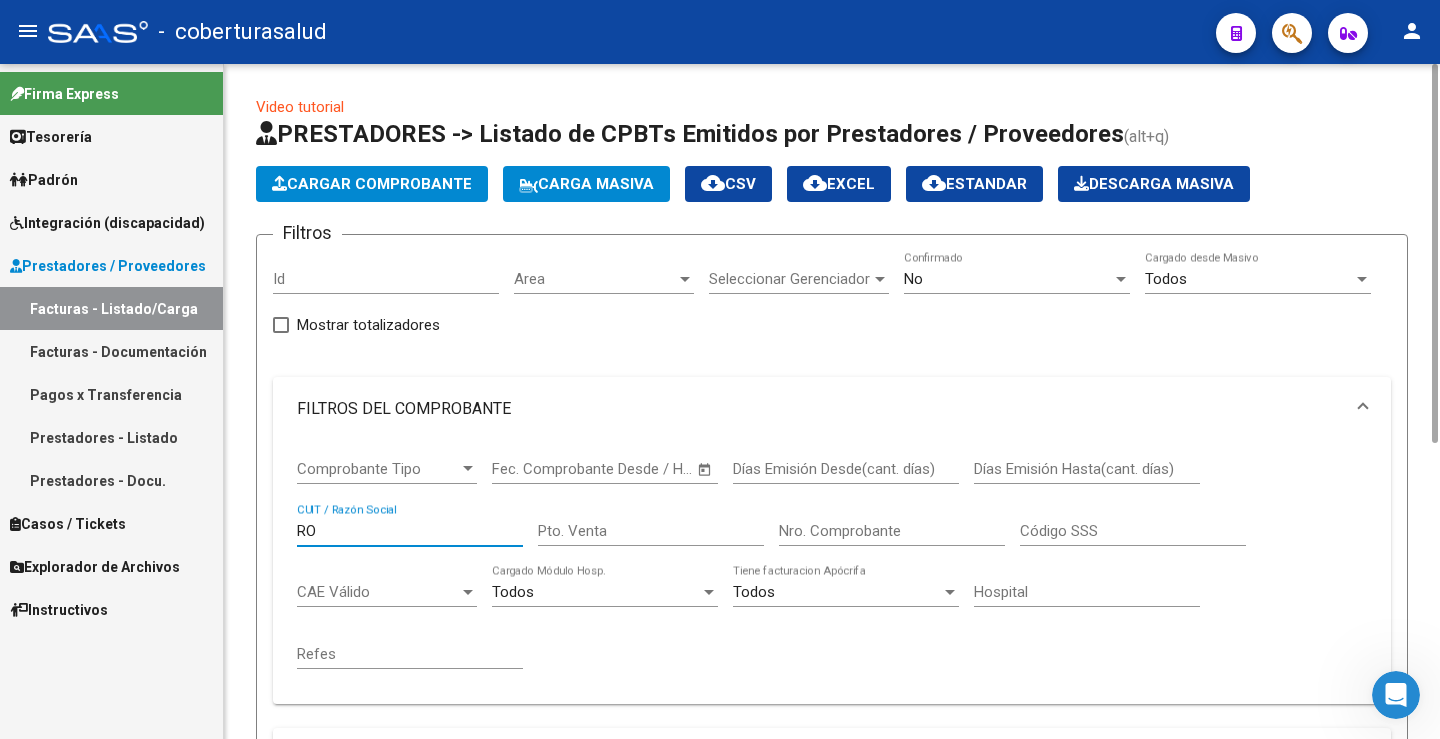 type on "R" 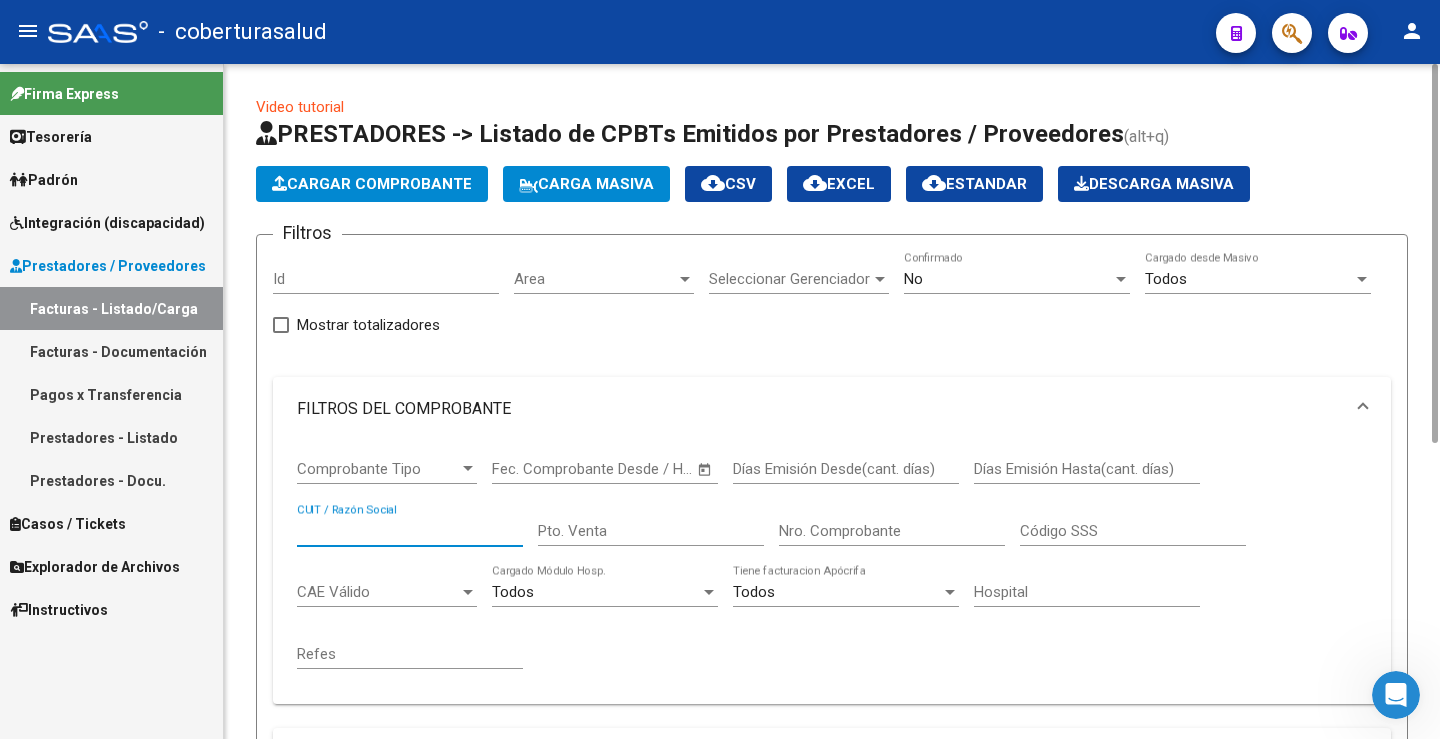 click on "CUIT / Razón Social" at bounding box center [410, 531] 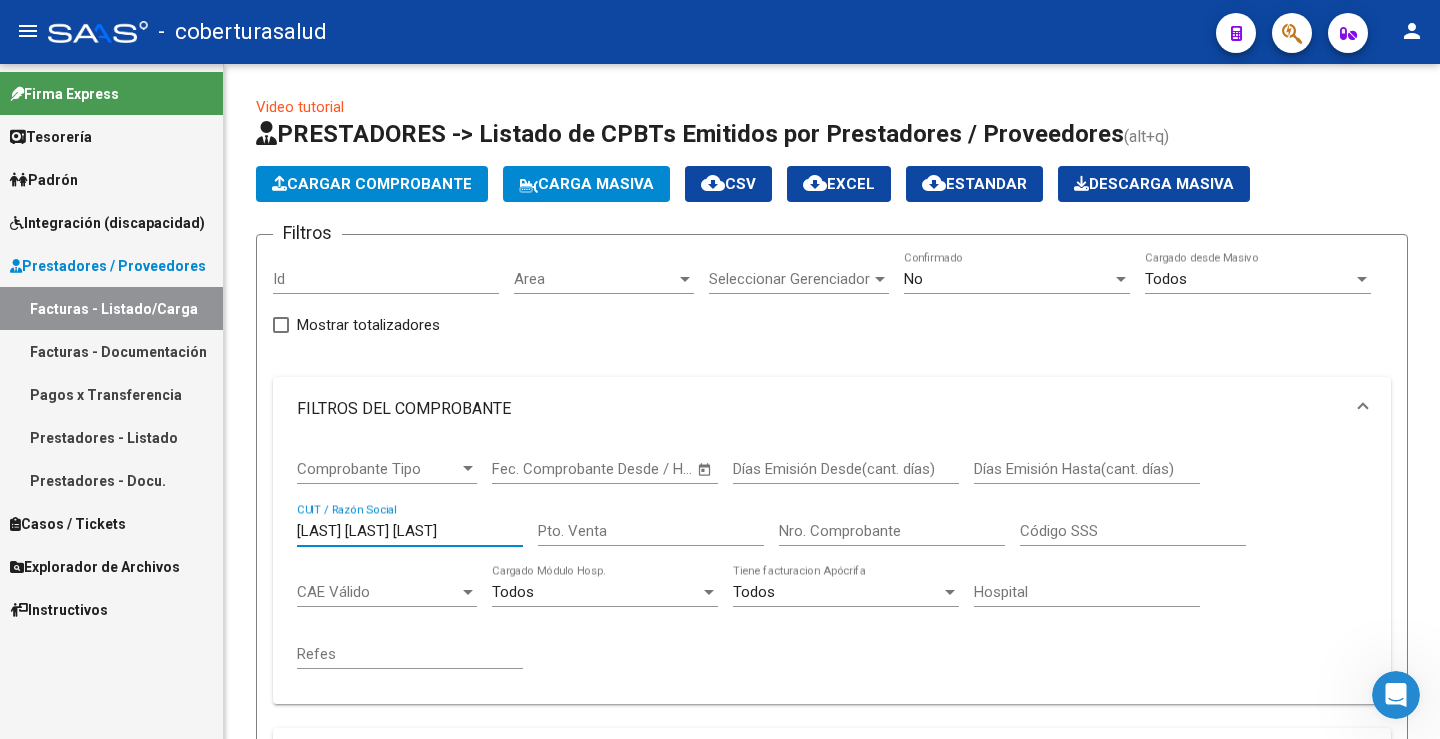scroll, scrollTop: 527, scrollLeft: 0, axis: vertical 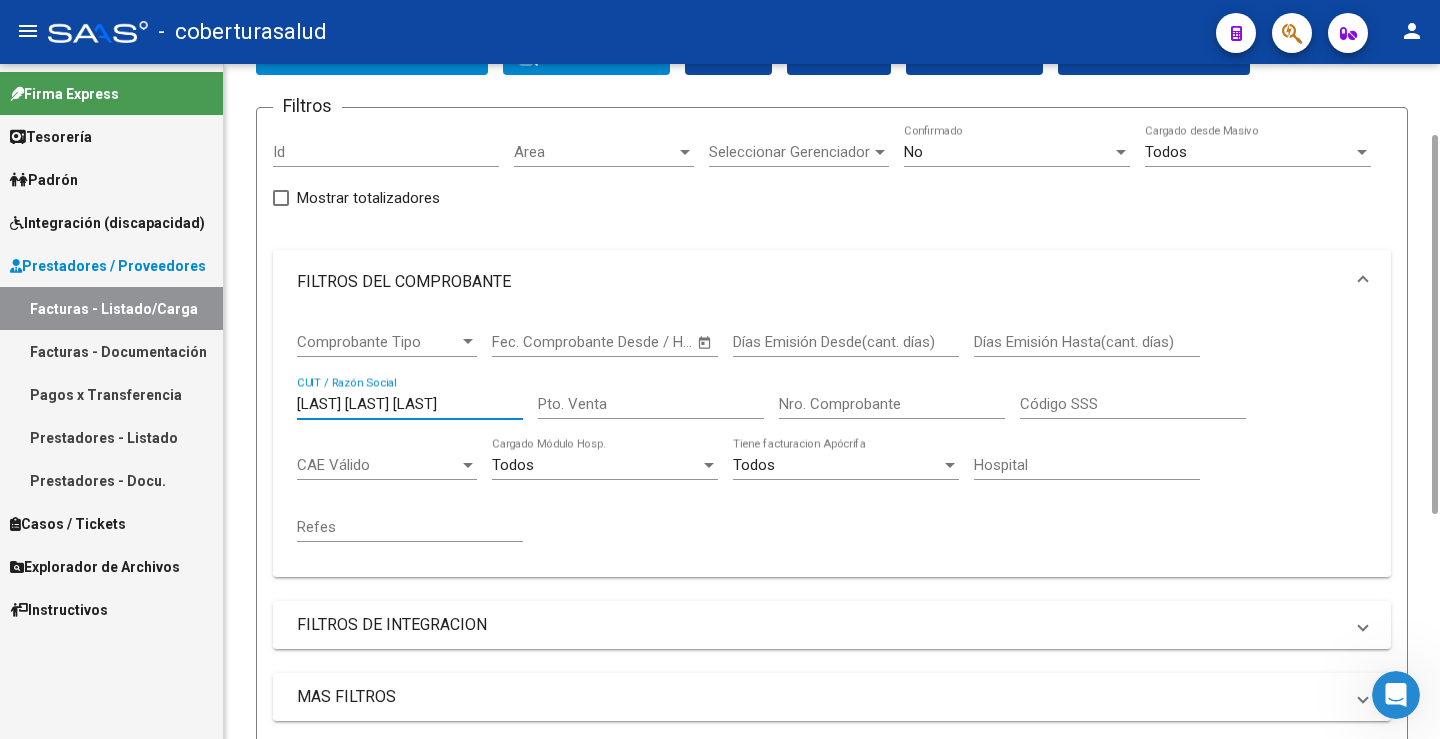 click on "[LAST] [LAST] [LAST]" at bounding box center (410, 404) 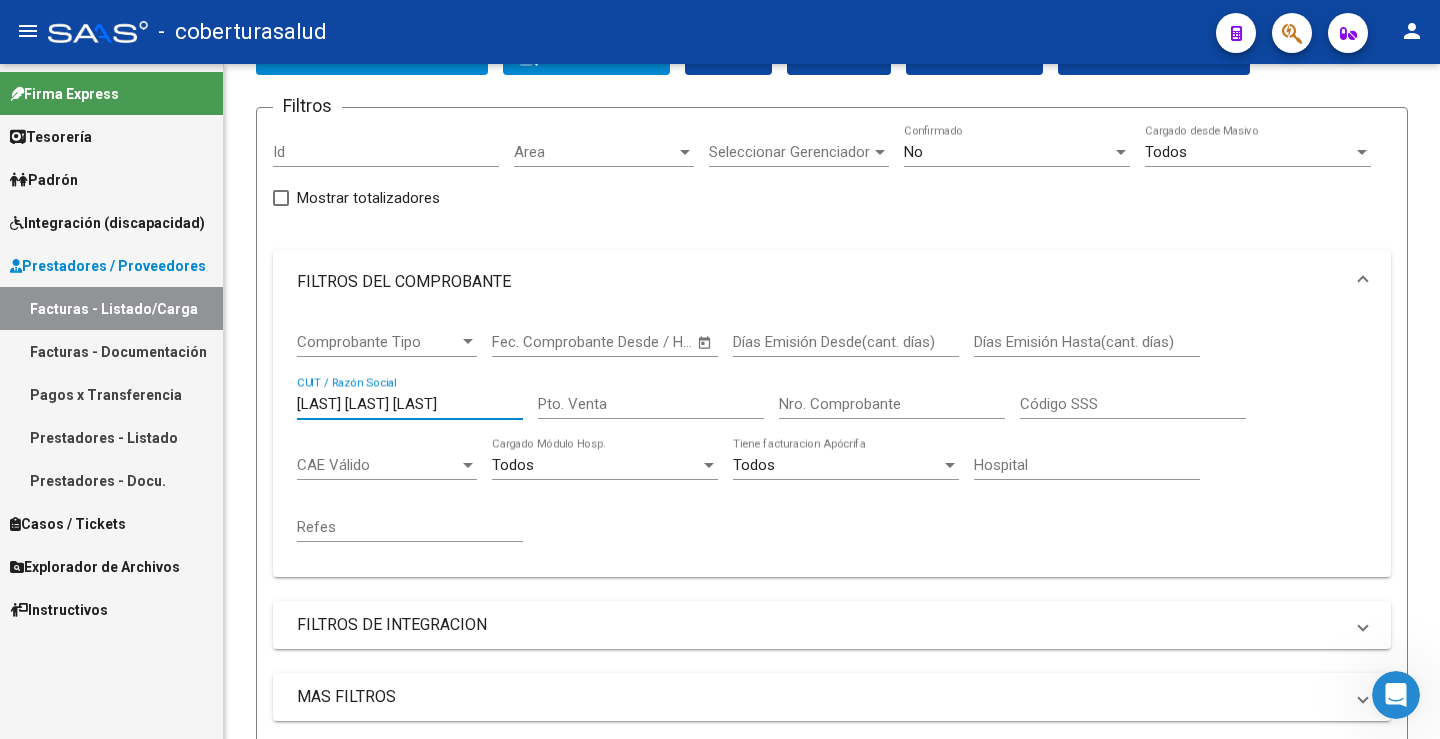 drag, startPoint x: 483, startPoint y: 403, endPoint x: 164, endPoint y: 401, distance: 319.00626 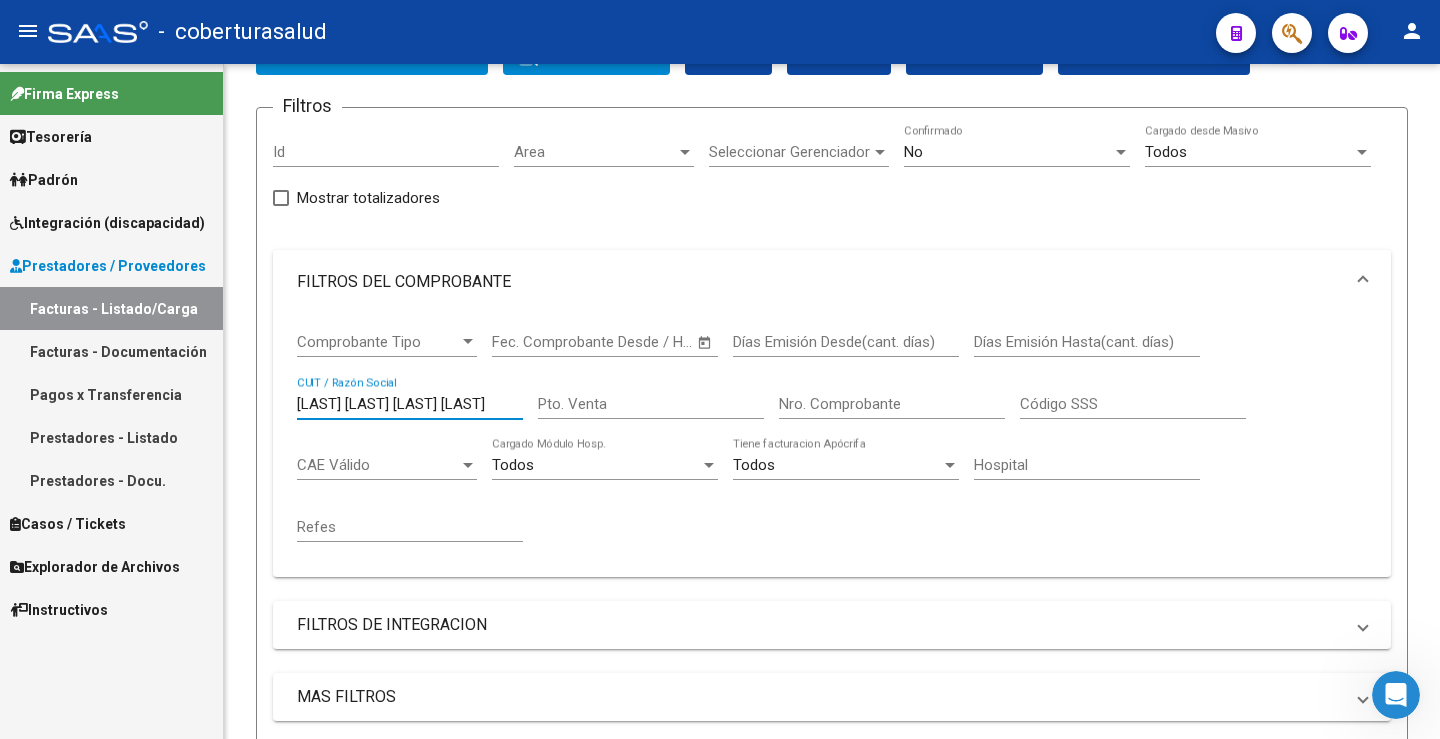 scroll, scrollTop: 527, scrollLeft: 0, axis: vertical 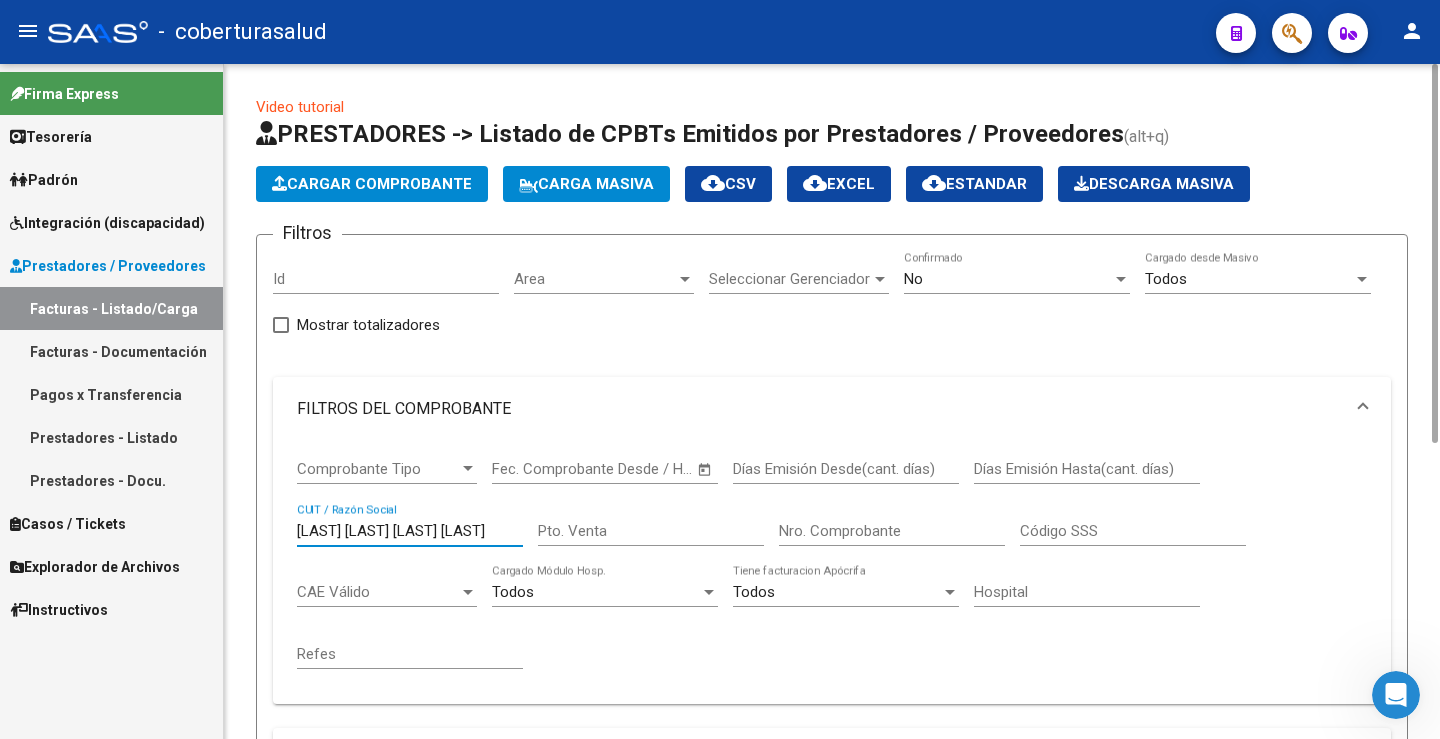 click on "[LAST] [LAST] [LAST] [LAST]" at bounding box center (410, 531) 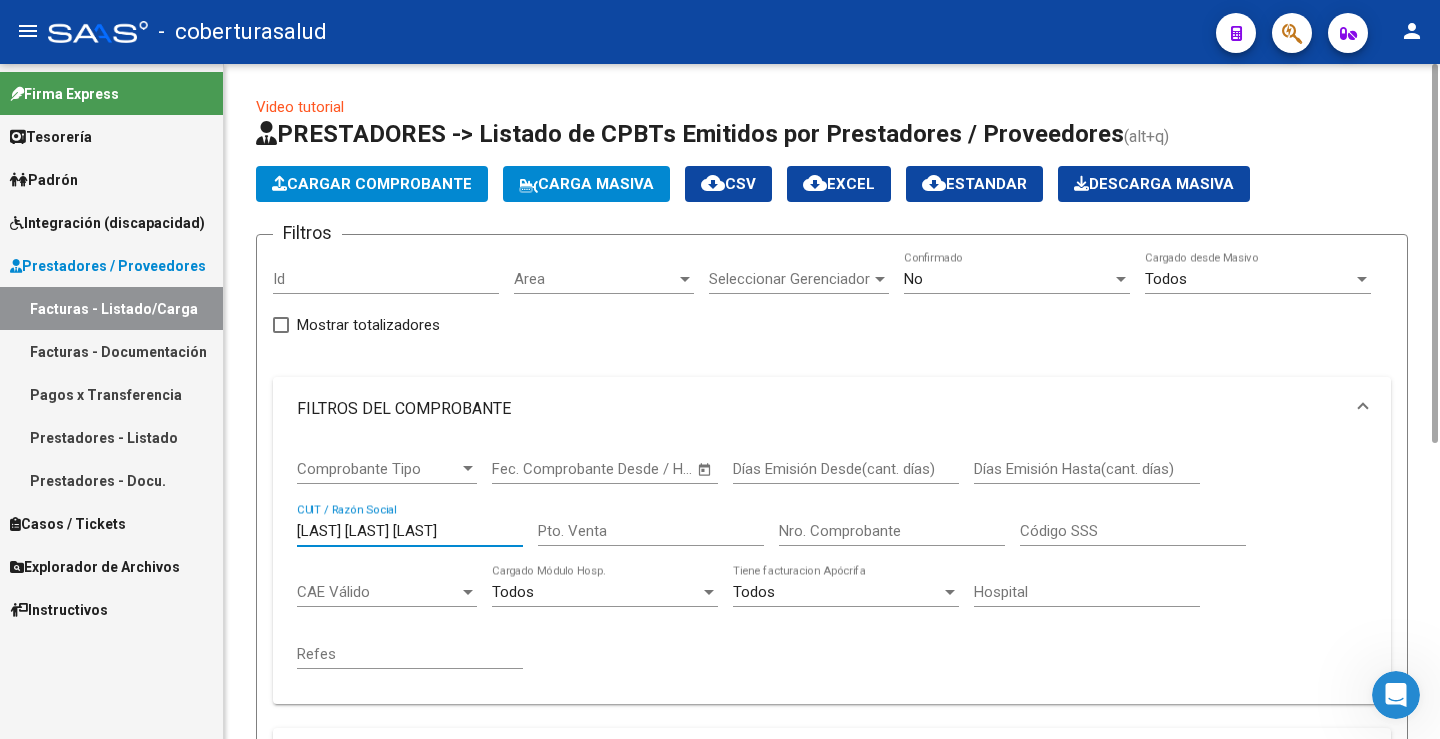 scroll, scrollTop: 527, scrollLeft: 0, axis: vertical 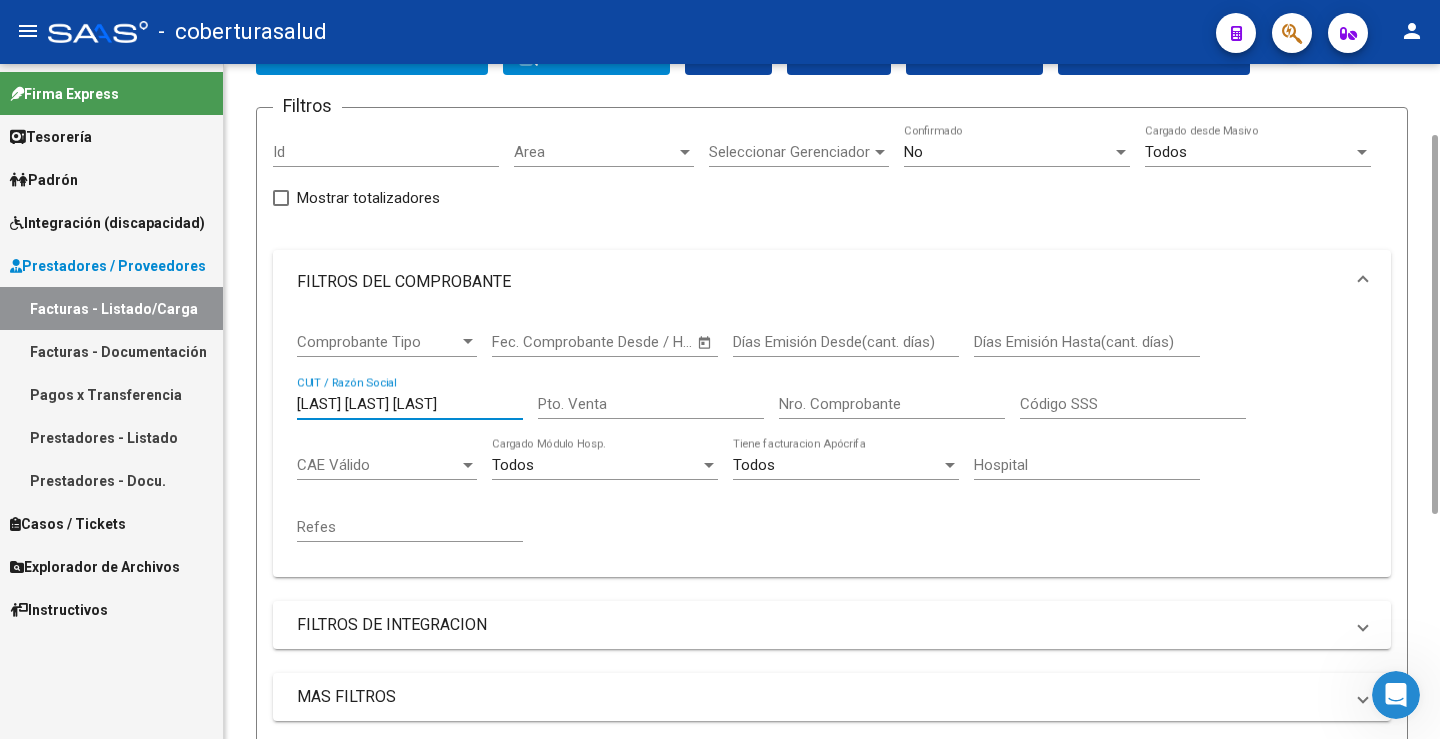 click on "[LAST] [LAST] [LAST] CUIT / Razón Social" 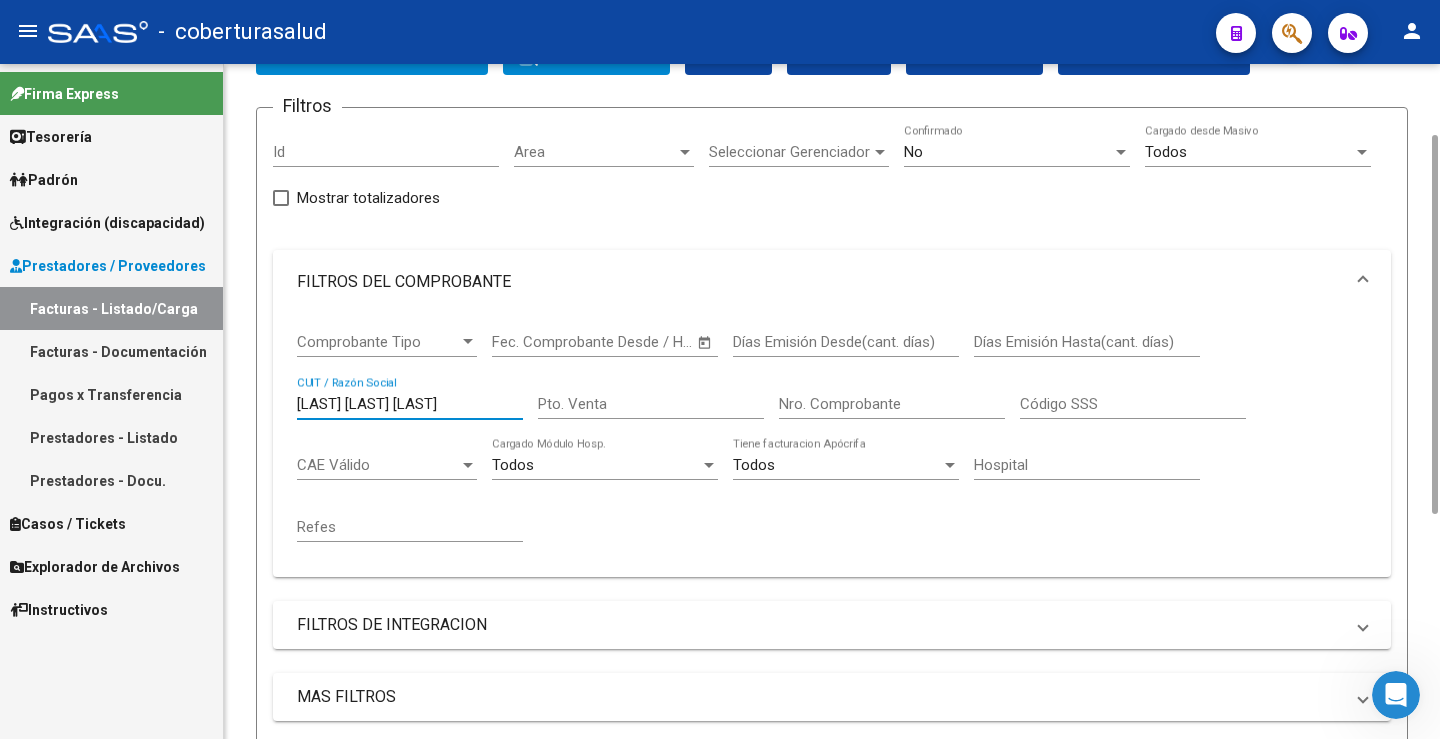 drag, startPoint x: 300, startPoint y: 405, endPoint x: 541, endPoint y: 419, distance: 241.4063 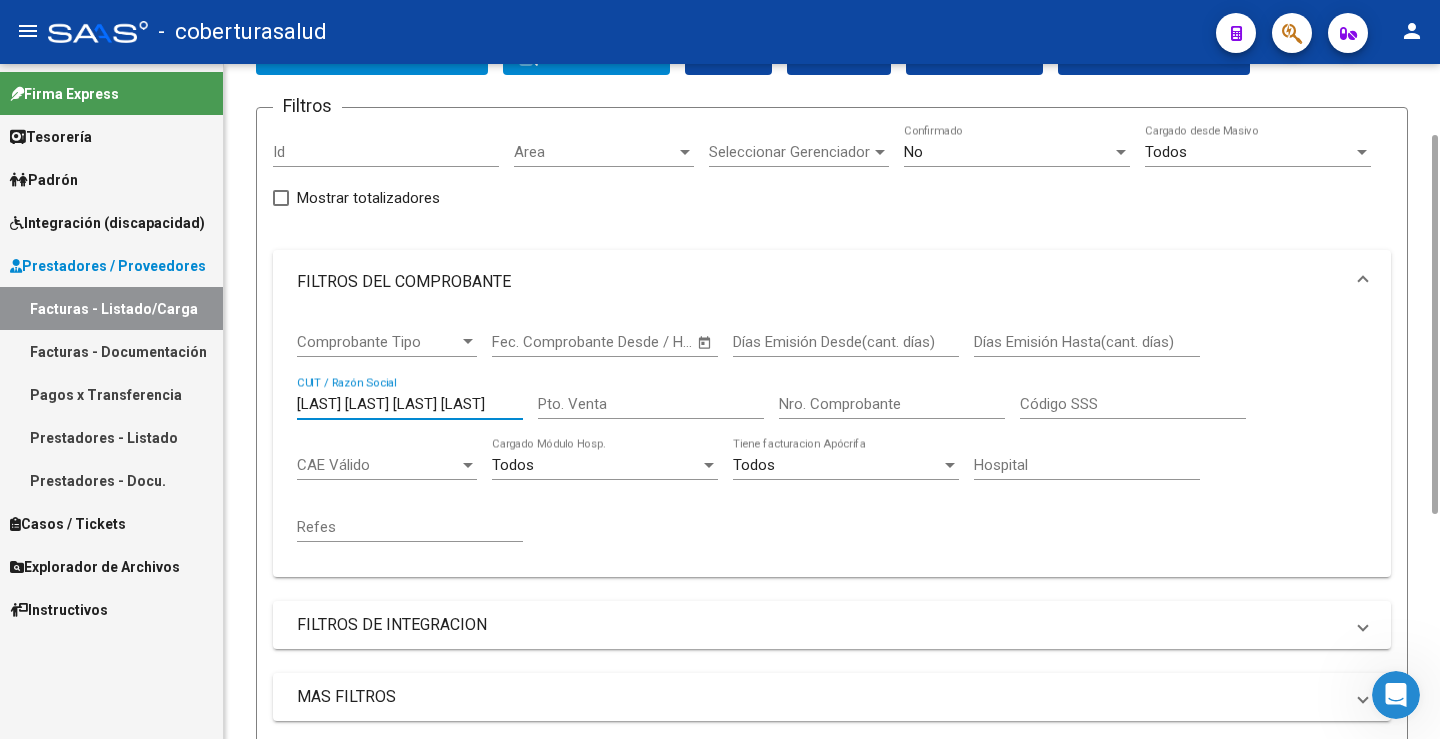 scroll, scrollTop: 0, scrollLeft: 10, axis: horizontal 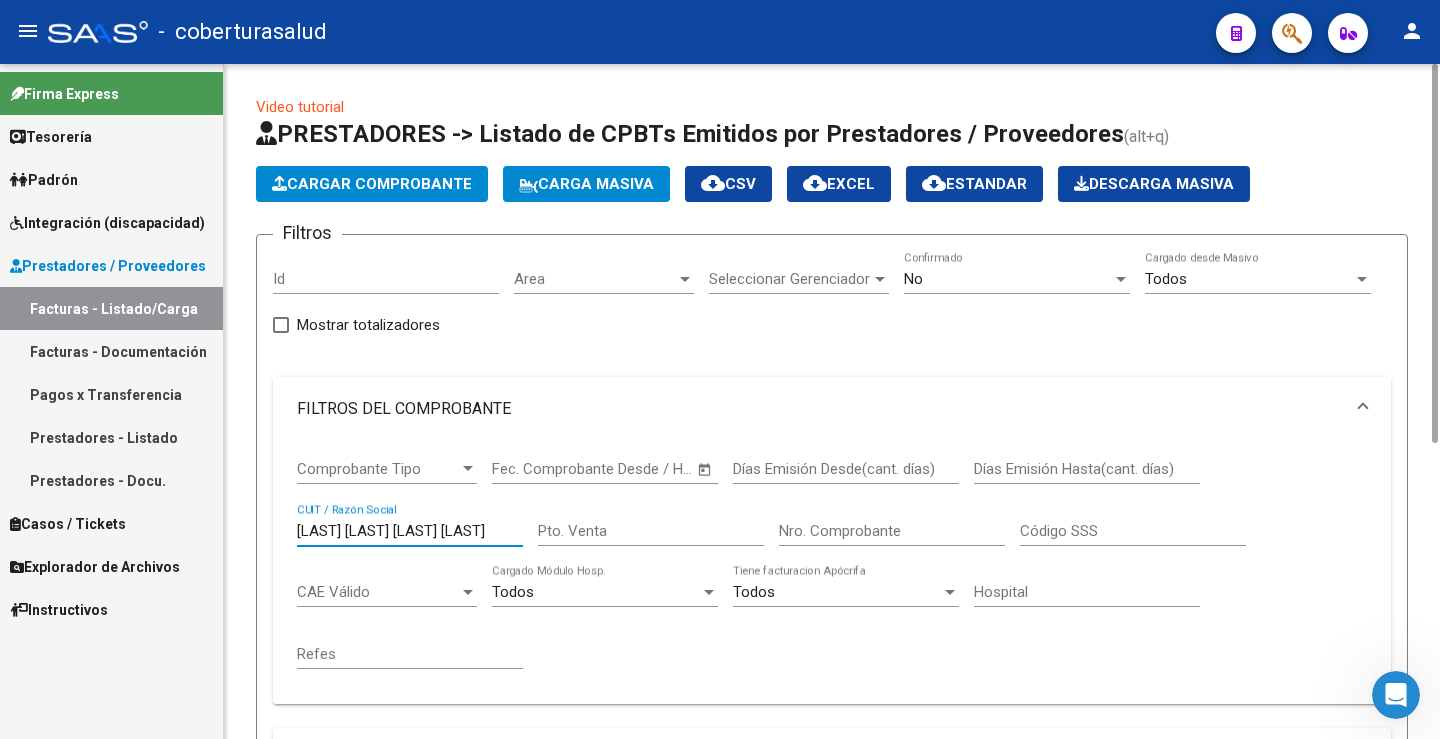 type on "[LAST] [LAST] [LAST] [LAST]" 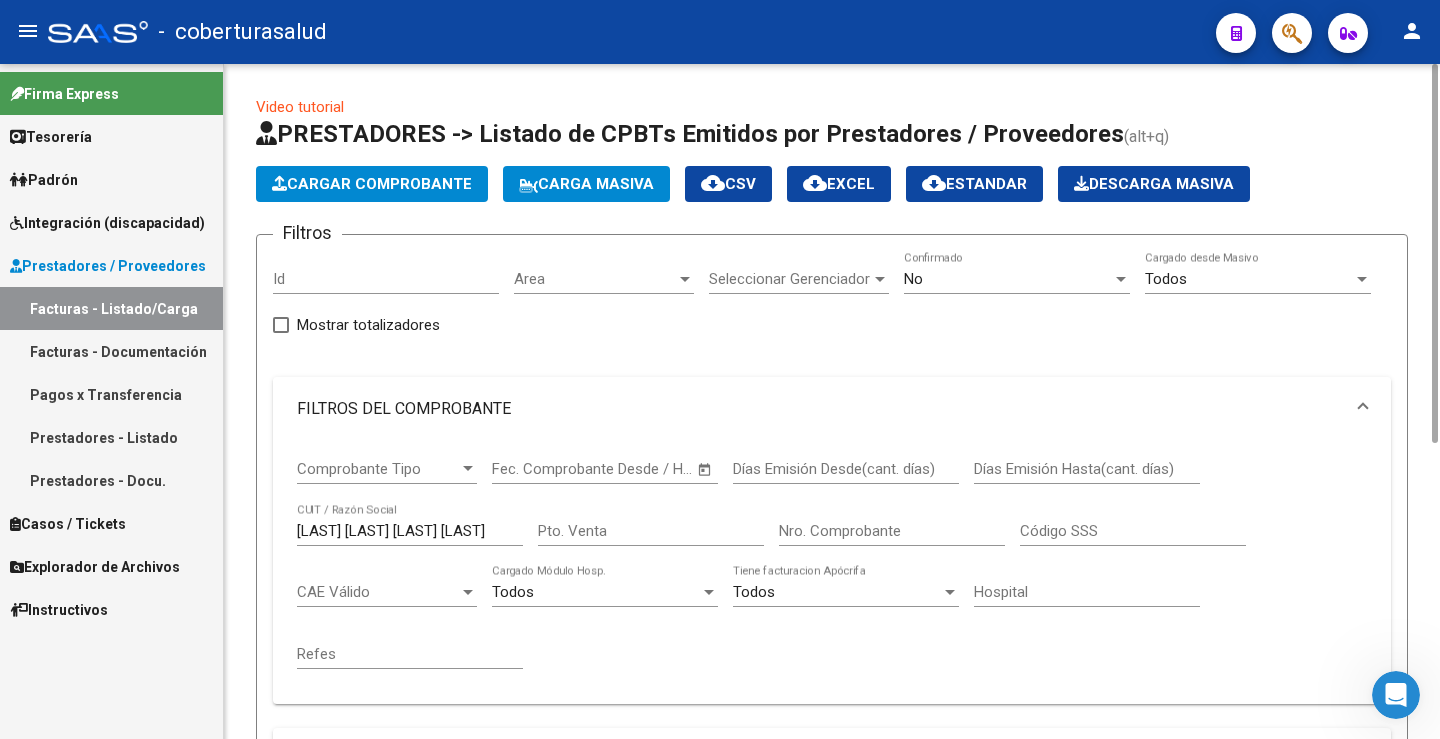 scroll, scrollTop: 0, scrollLeft: 0, axis: both 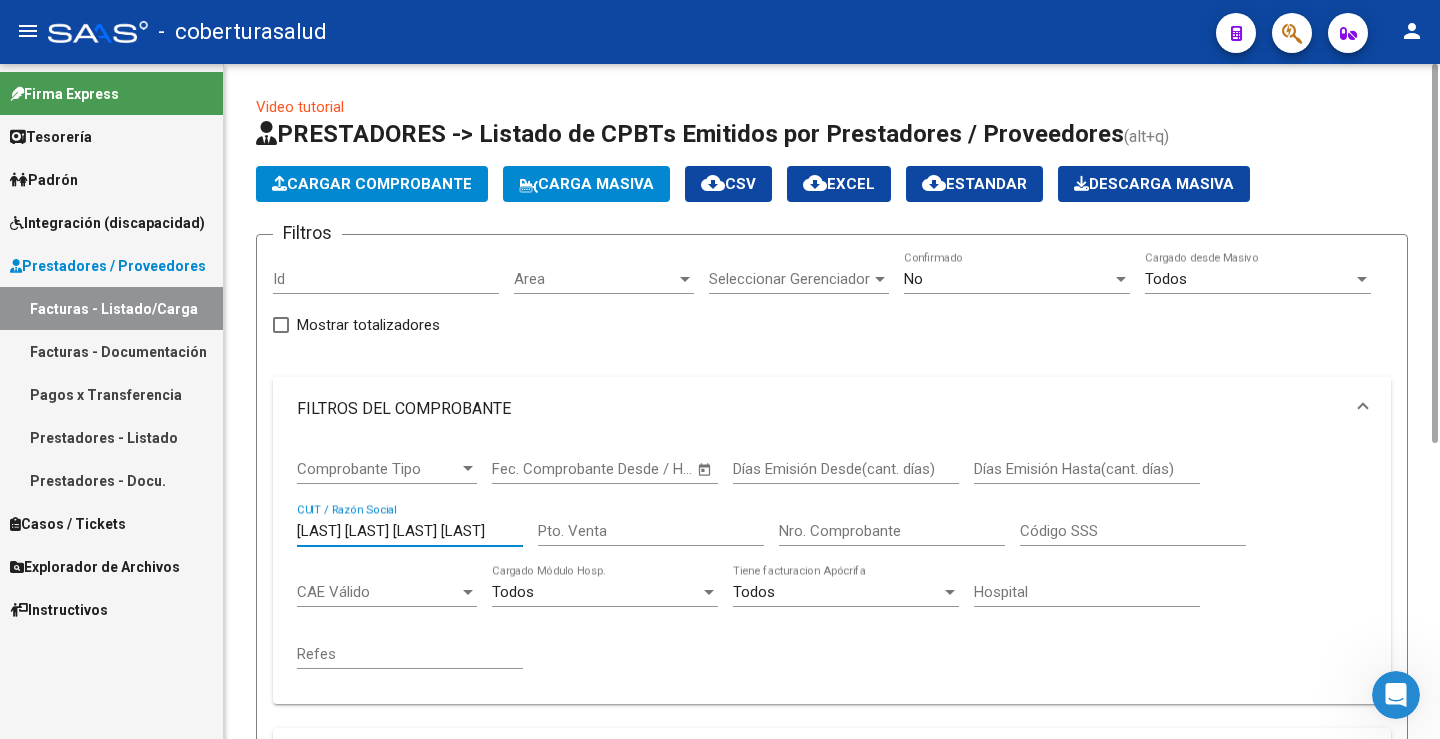 click on "[LAST] [LAST] [LAST] [LAST]" at bounding box center (410, 531) 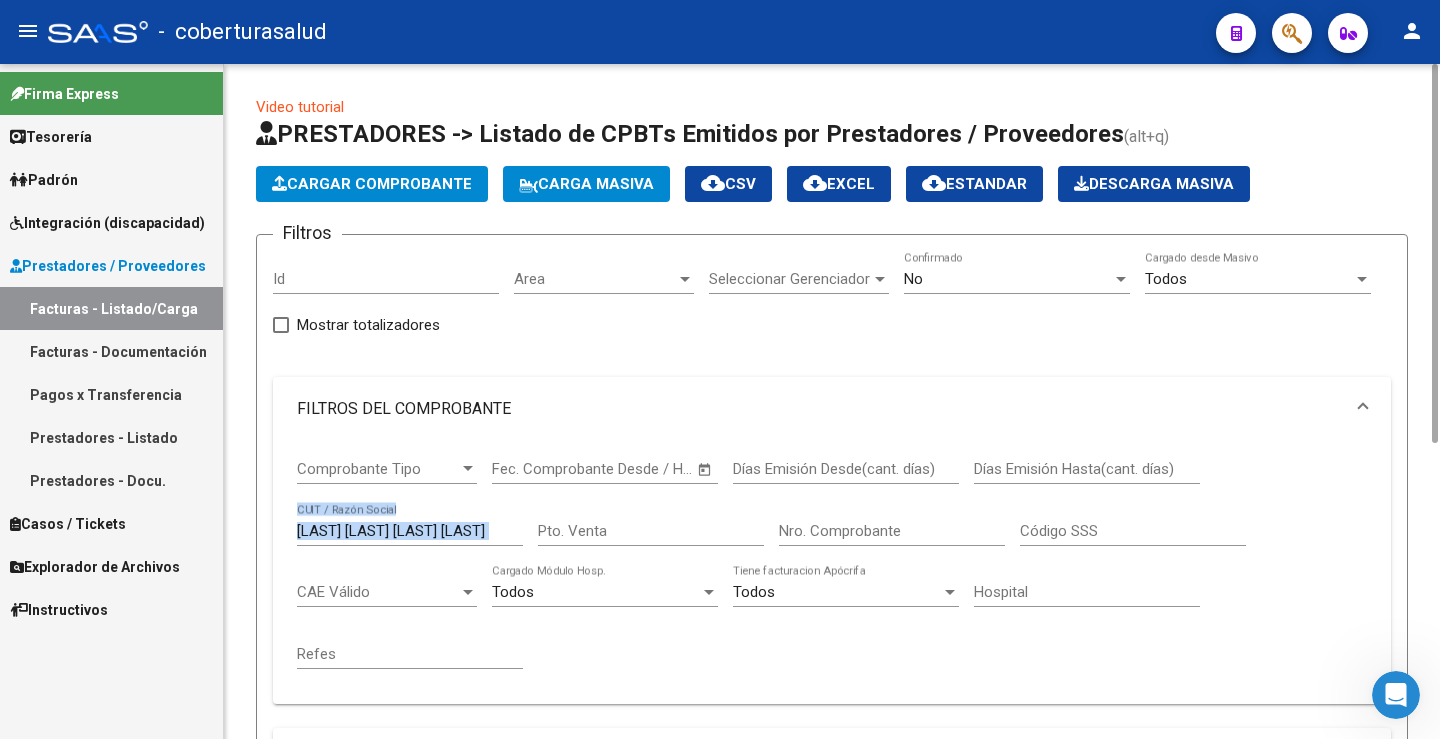 drag, startPoint x: 303, startPoint y: 525, endPoint x: 578, endPoint y: 543, distance: 275.58847 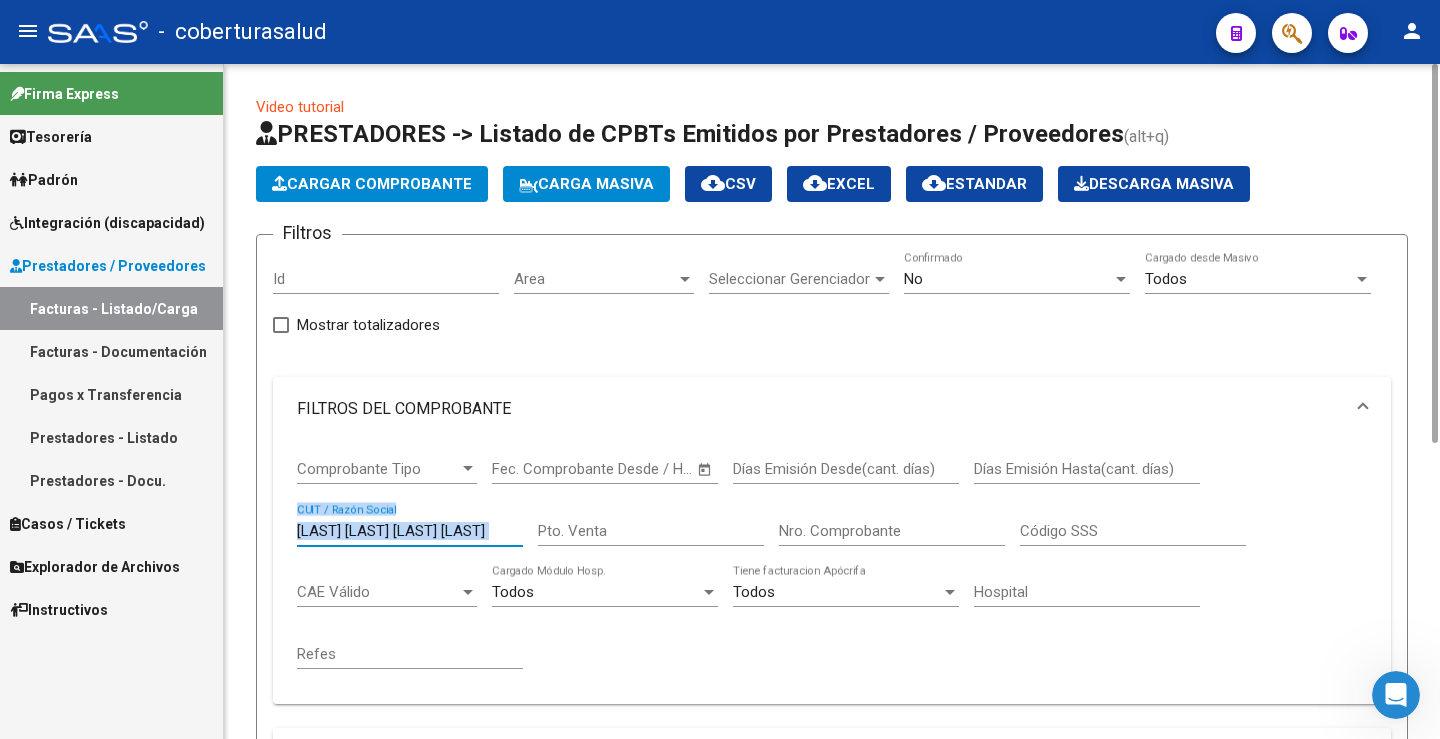 click on "[LAST] [LAST] [LAST] [LAST]" at bounding box center [410, 531] 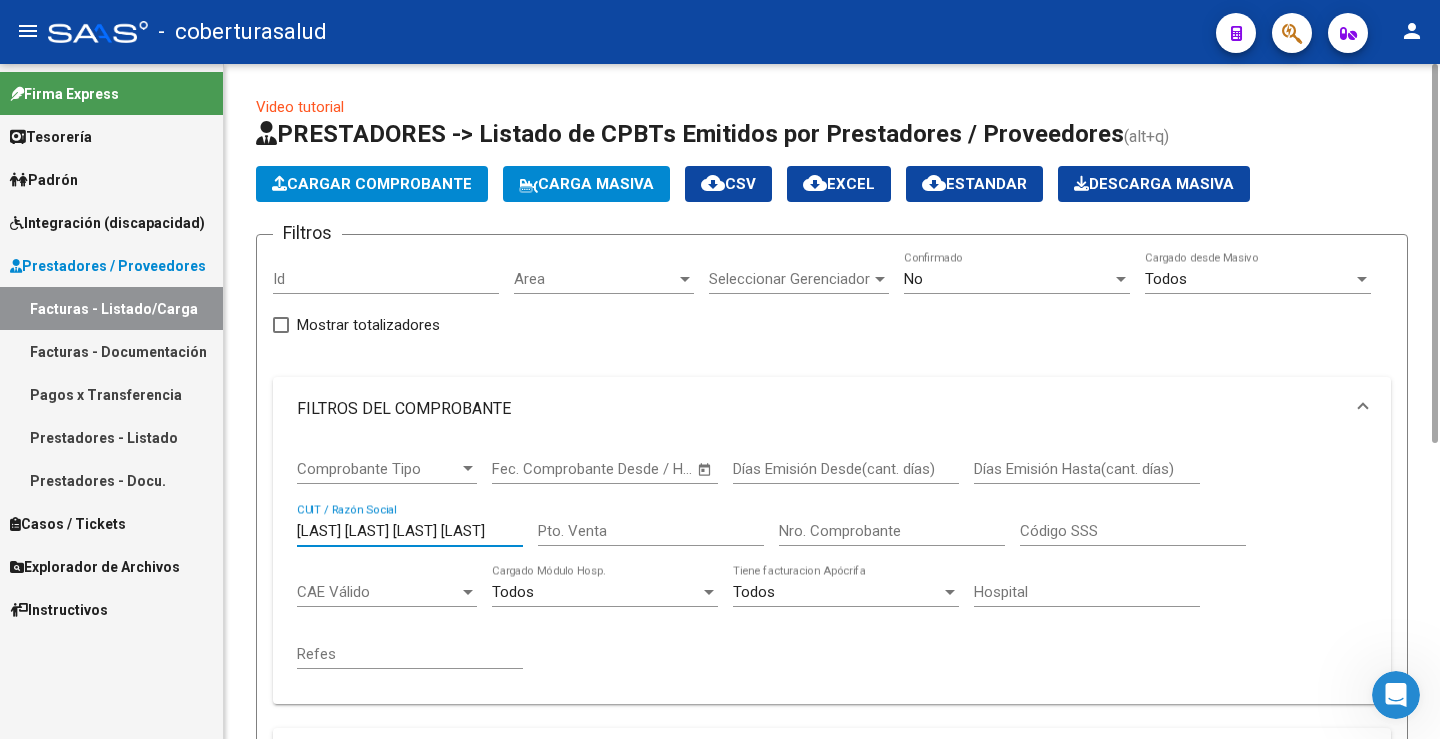 scroll, scrollTop: 0, scrollLeft: 11, axis: horizontal 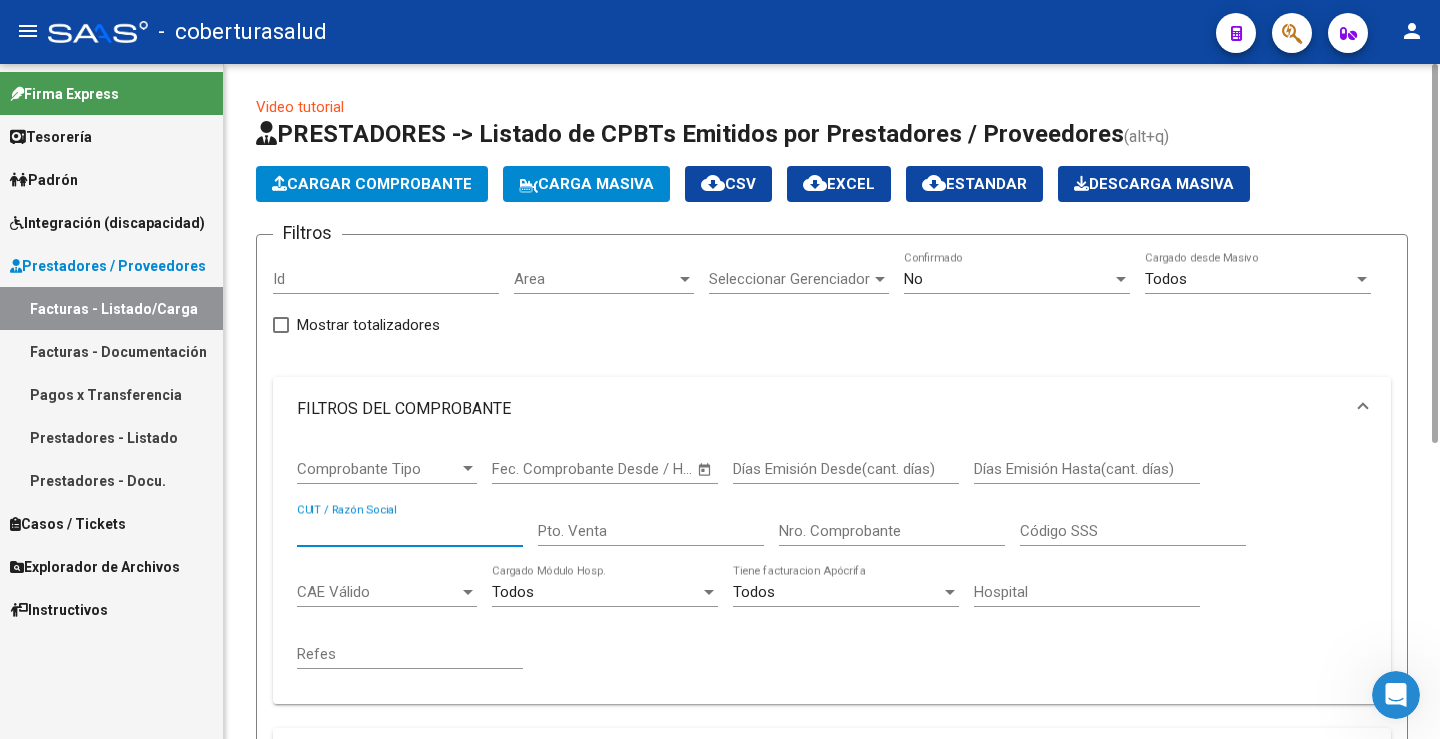 paste on "[LAST] [LAST] [LAST] [LAST]" 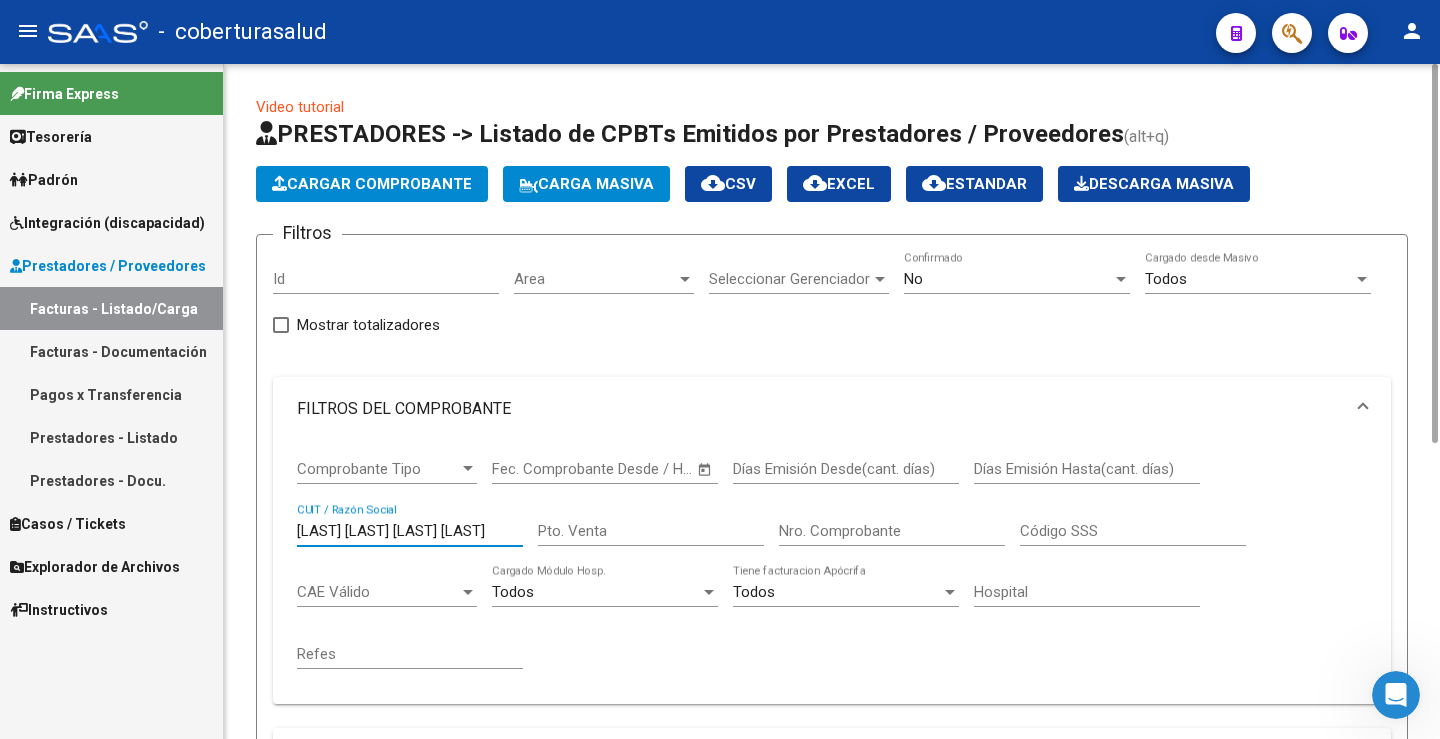 scroll, scrollTop: 0, scrollLeft: 70, axis: horizontal 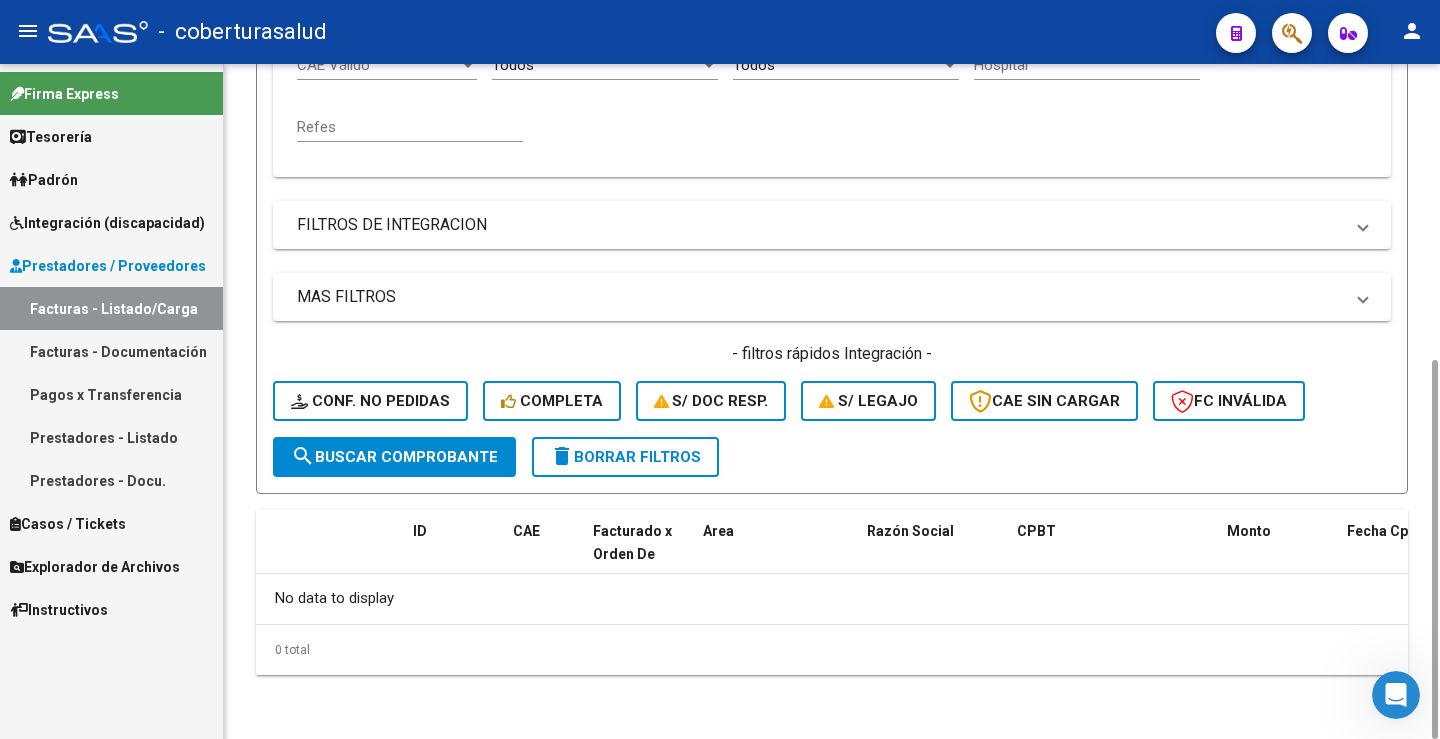 click on "search  Buscar Comprobante" 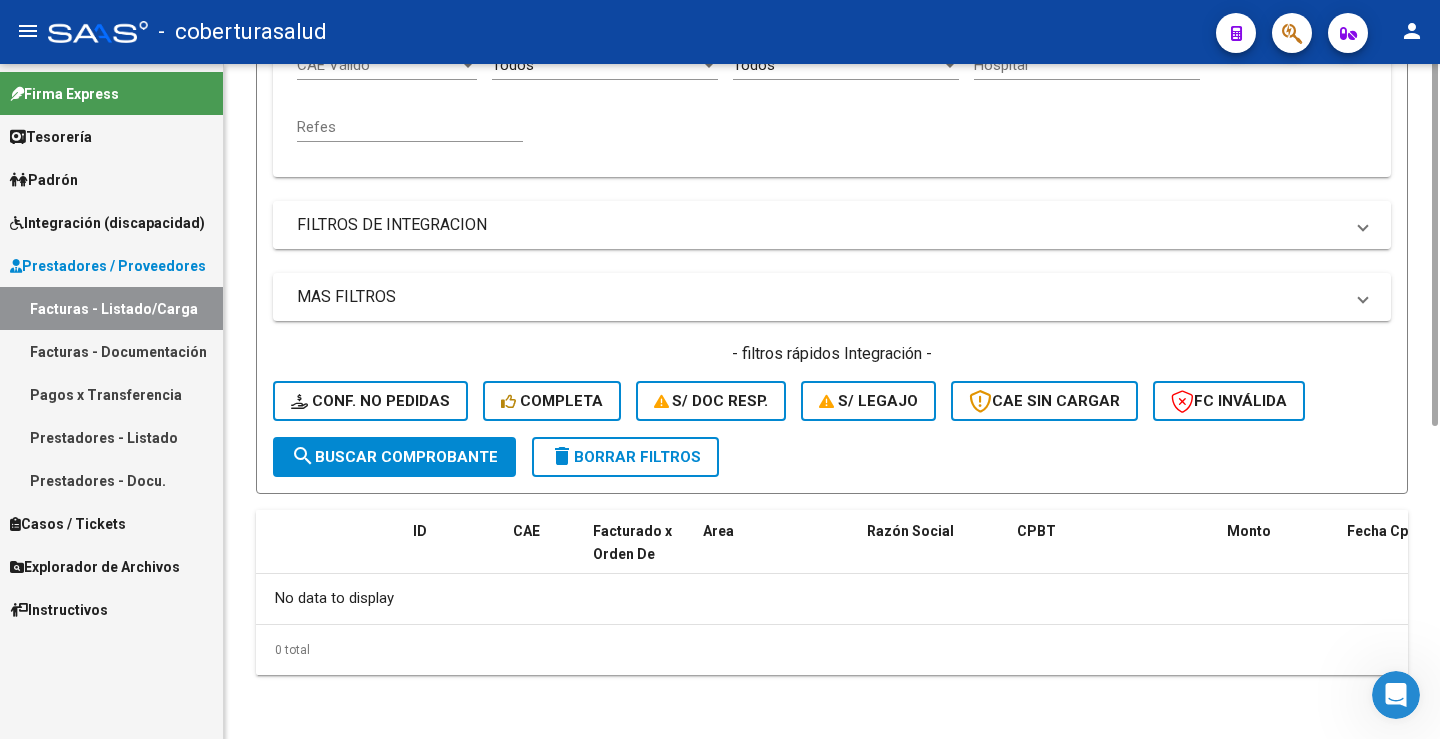 scroll, scrollTop: 127, scrollLeft: 0, axis: vertical 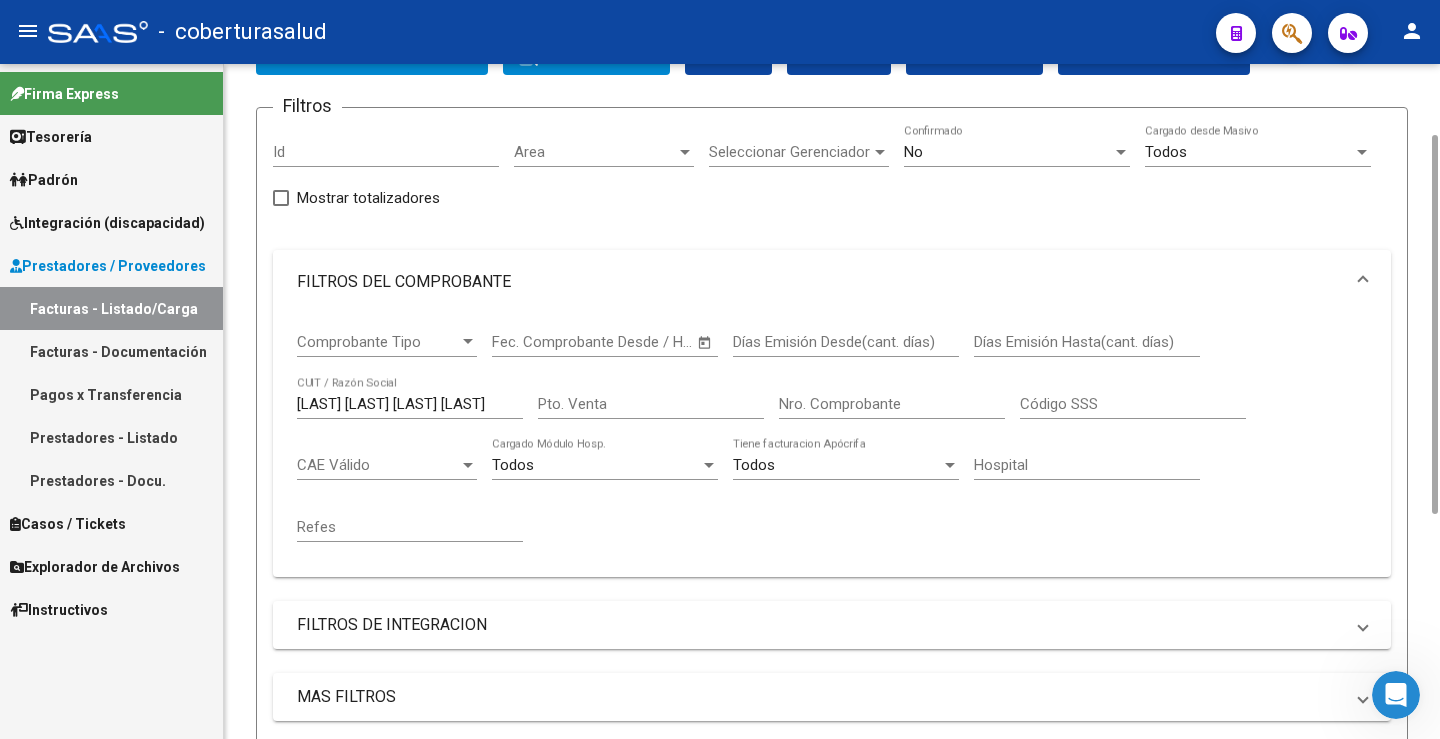 click on "[LAST] [LAST] [LAST] [LAST] CUIT / Razón Social" 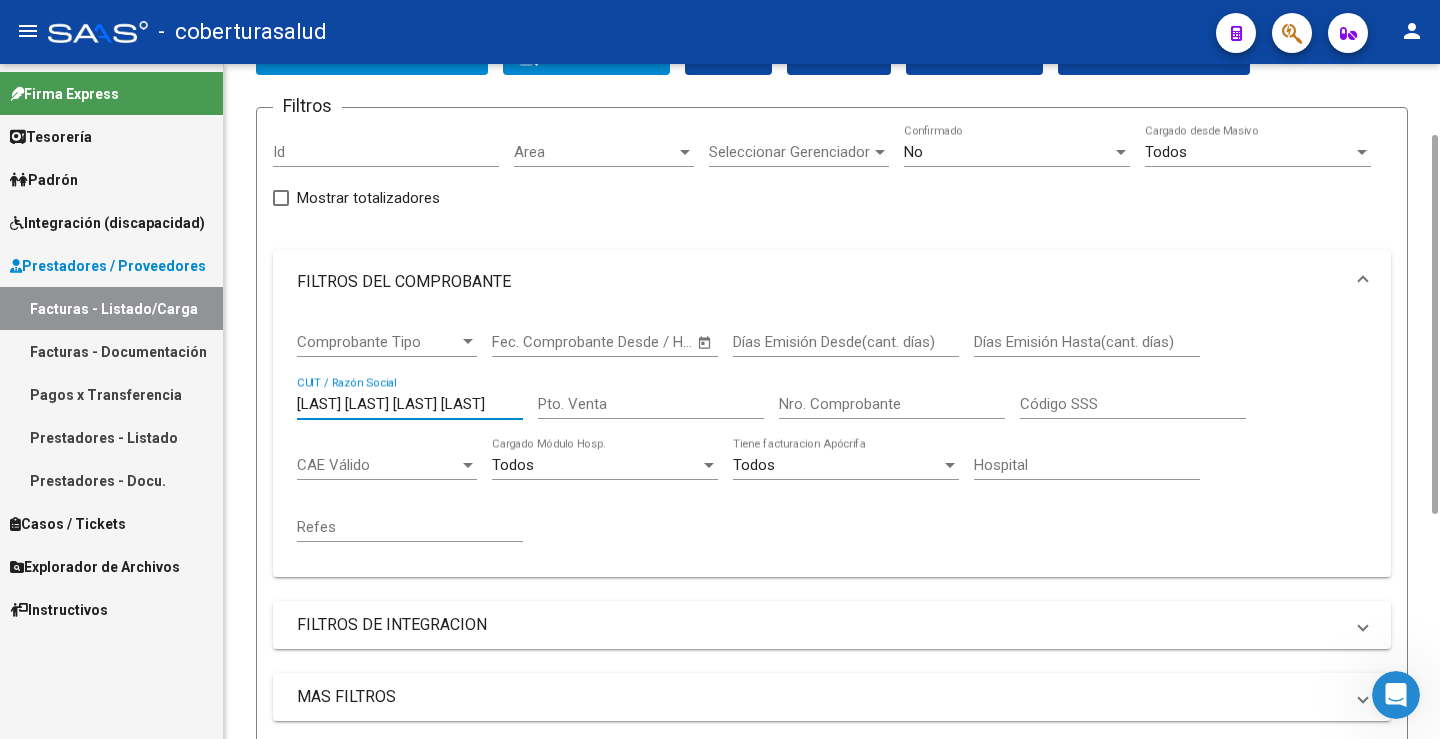 scroll, scrollTop: 0, scrollLeft: 70, axis: horizontal 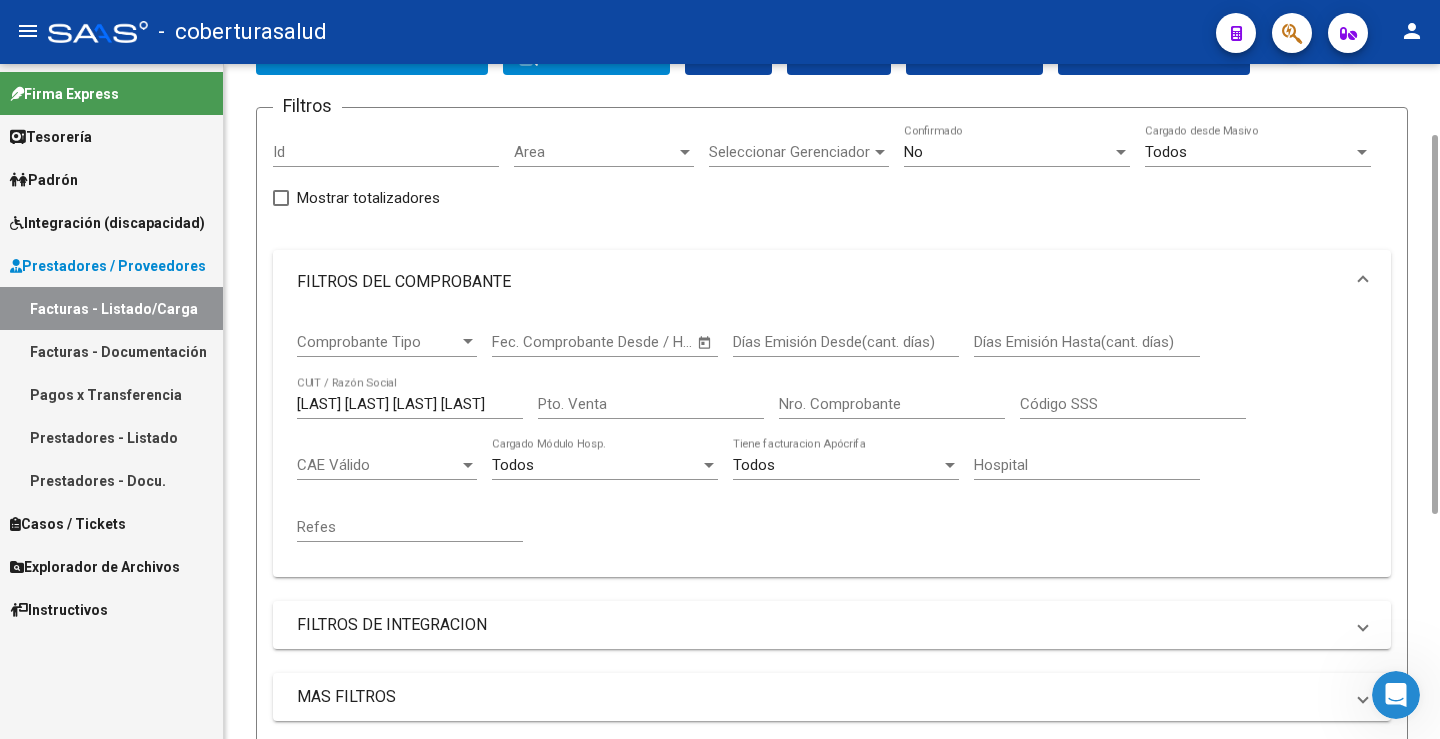 drag, startPoint x: 296, startPoint y: 406, endPoint x: 487, endPoint y: 391, distance: 191.5881 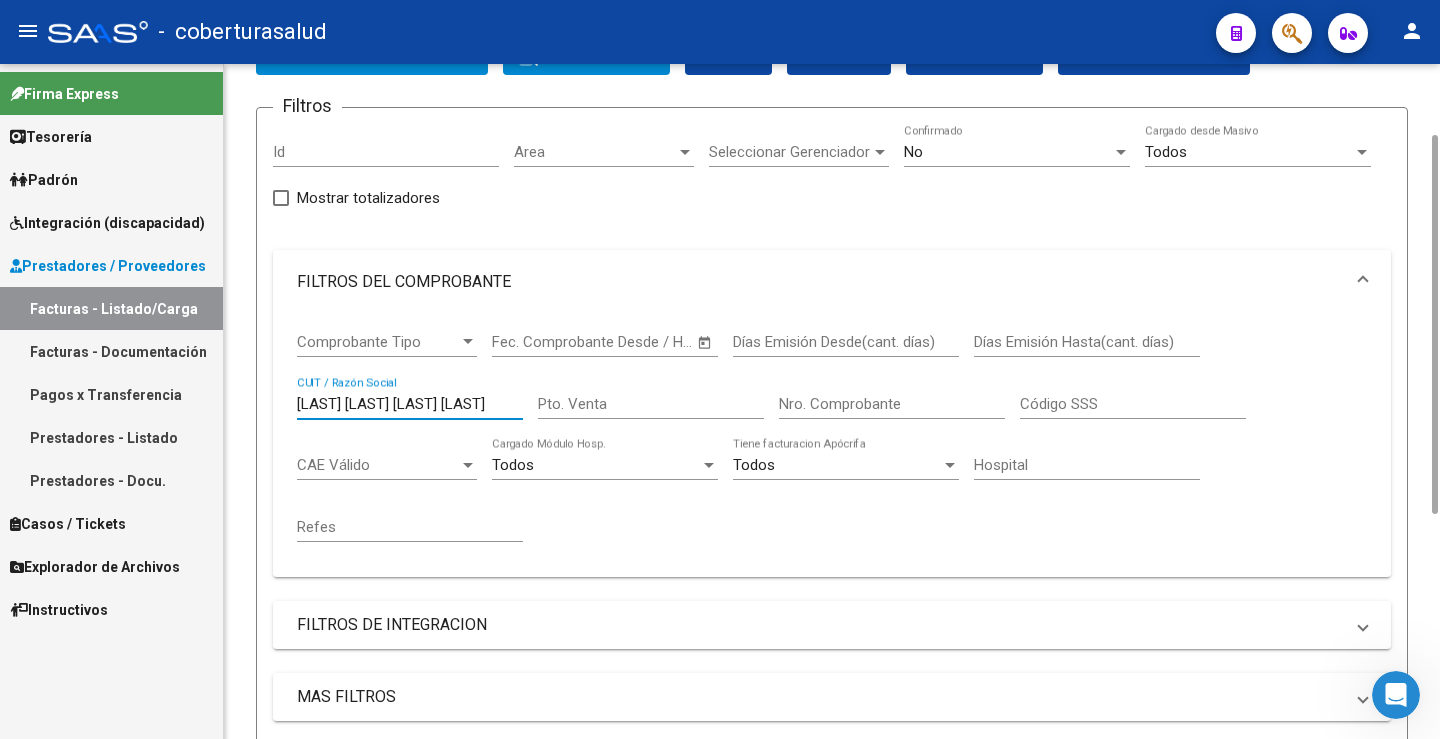 click on "[LAST] [LAST] [LAST] [LAST]" at bounding box center (410, 404) 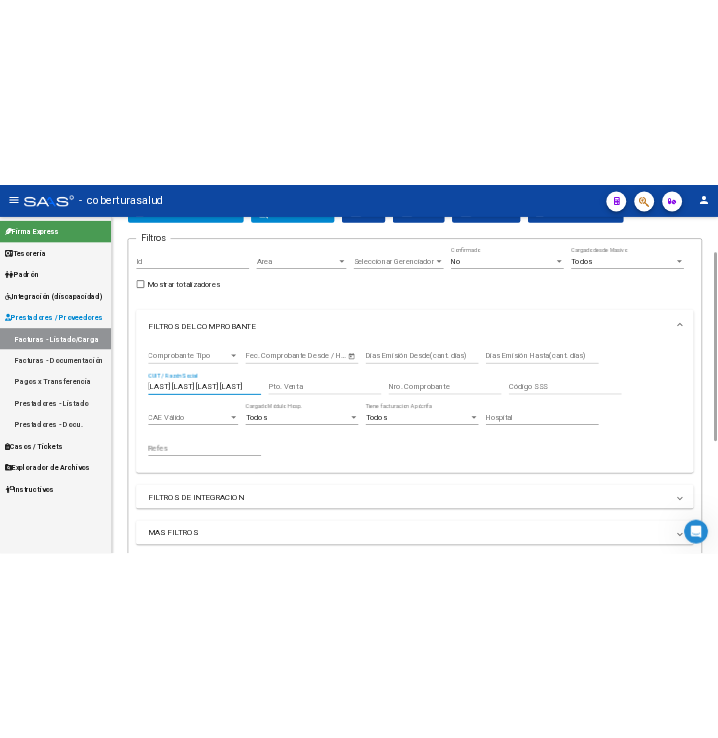 scroll, scrollTop: 0, scrollLeft: 0, axis: both 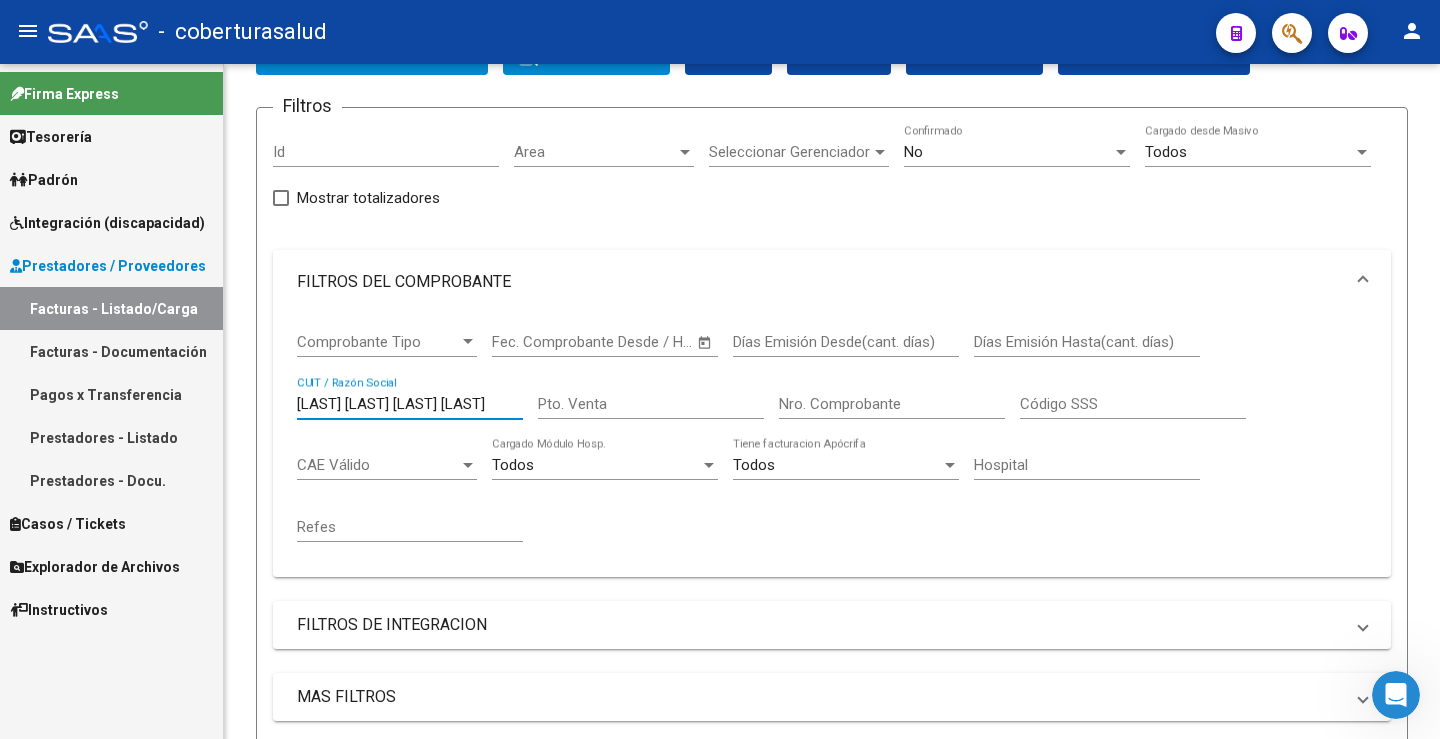 drag, startPoint x: 519, startPoint y: 408, endPoint x: 34, endPoint y: 338, distance: 490.0255 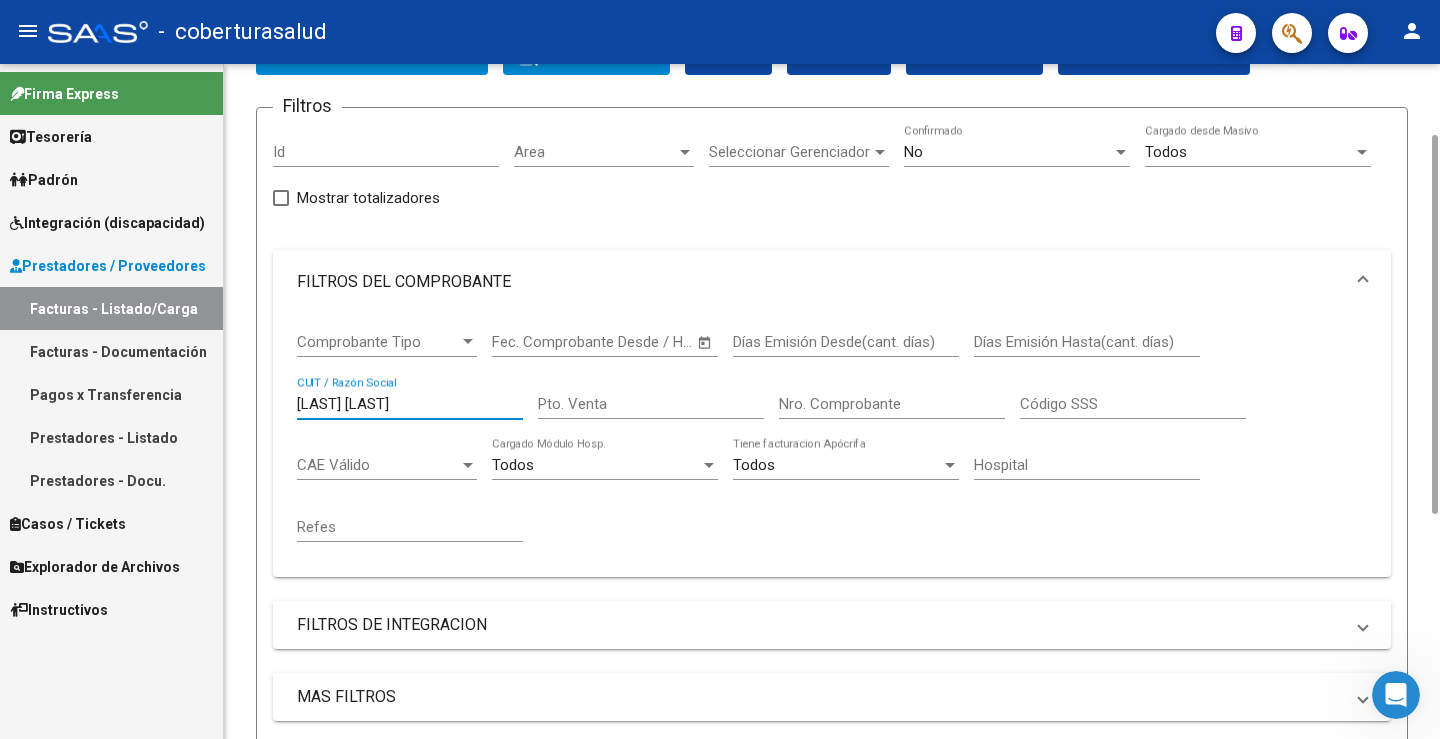 drag, startPoint x: 381, startPoint y: 407, endPoint x: 228, endPoint y: 401, distance: 153.1176 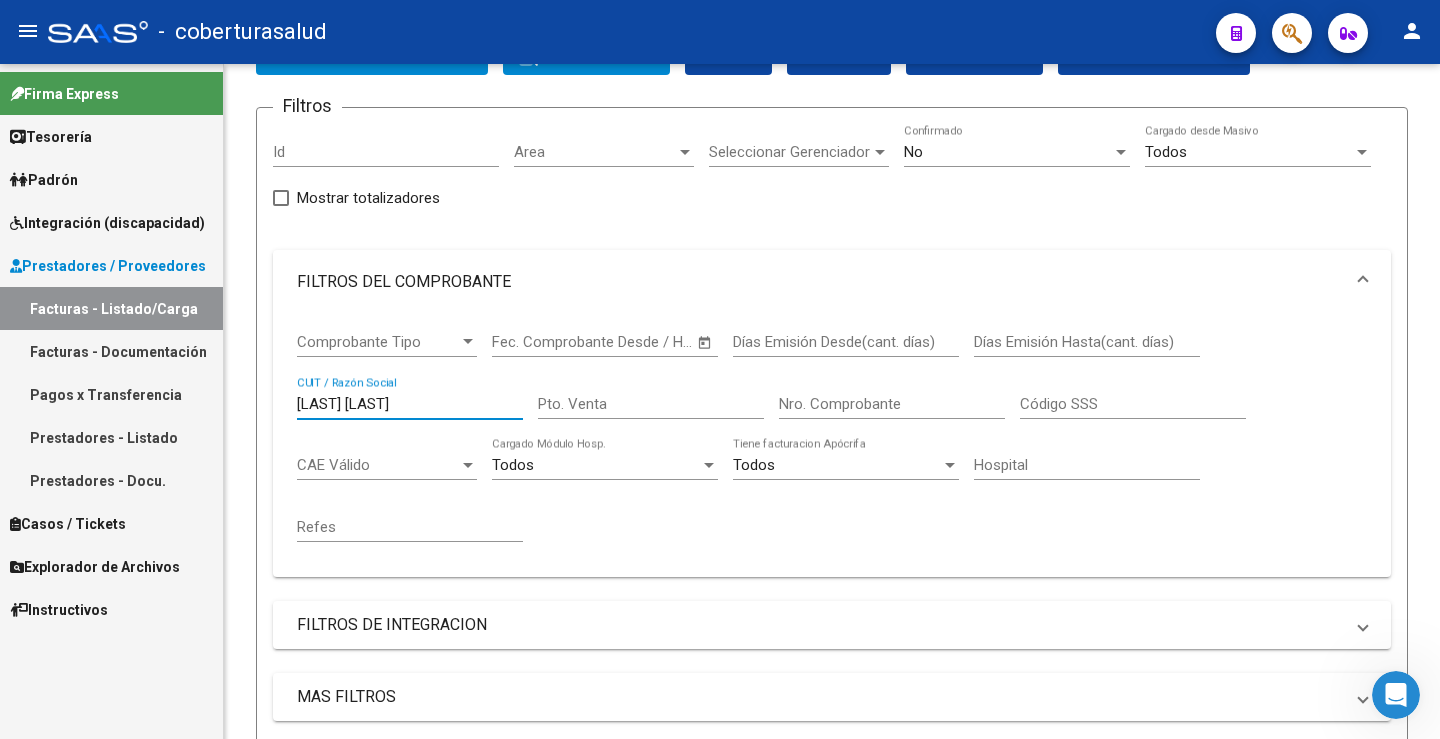 type on "[LAST] [LAST]" 